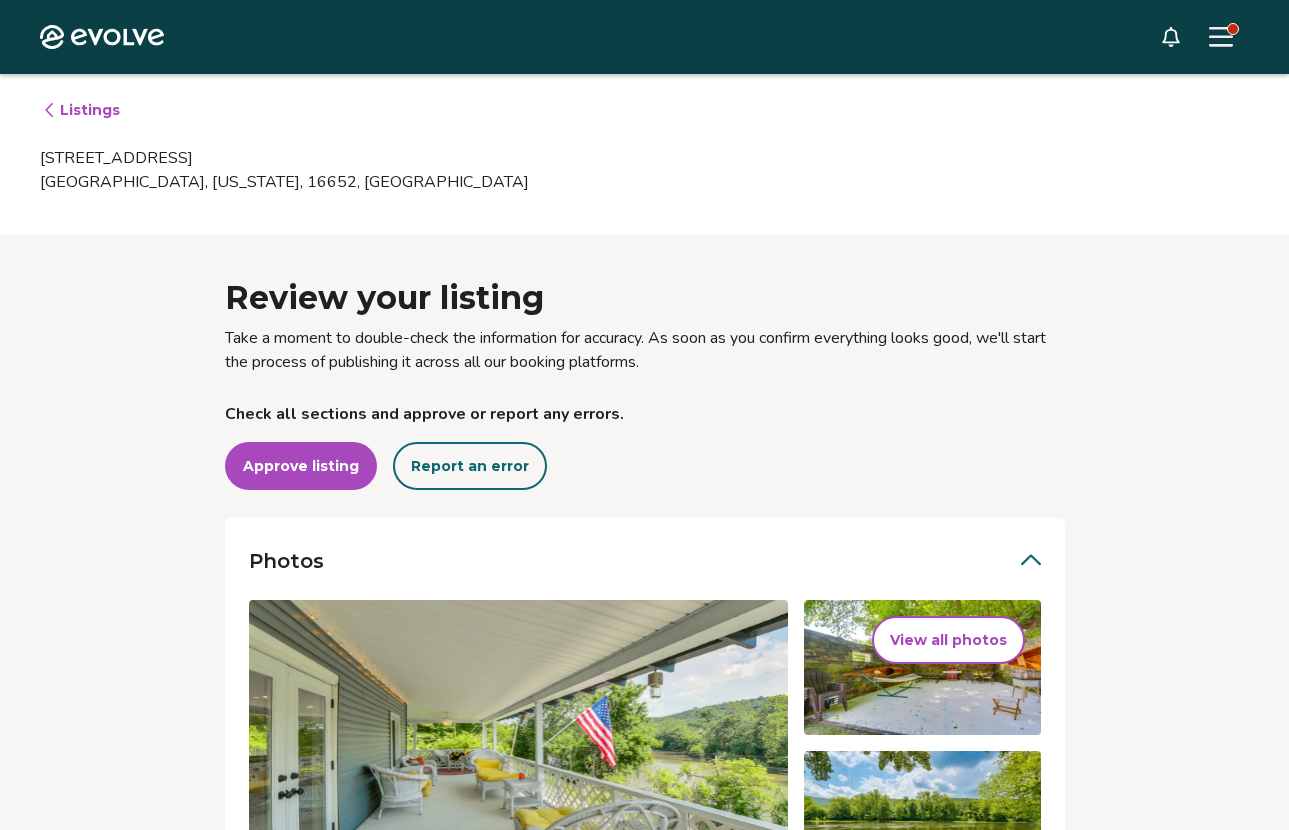 scroll, scrollTop: 1096, scrollLeft: 0, axis: vertical 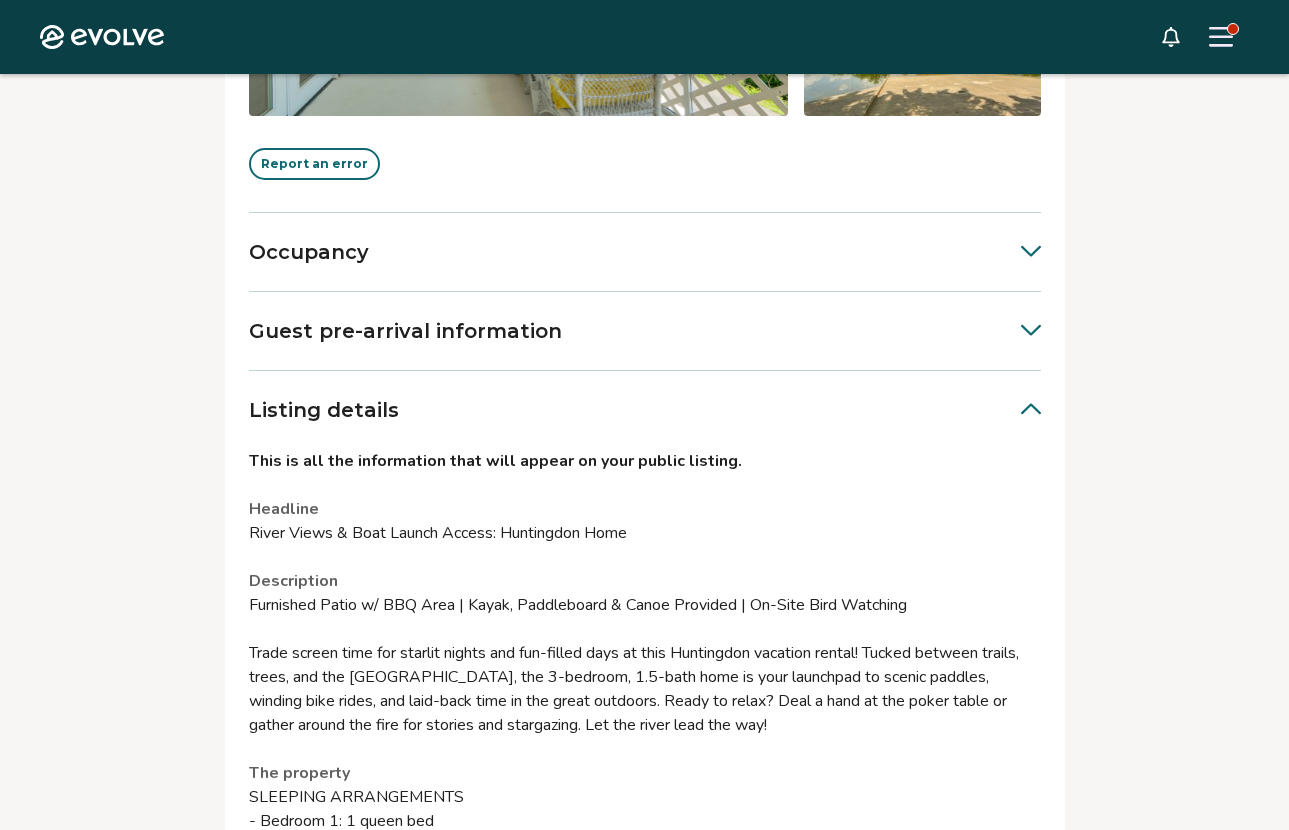 click 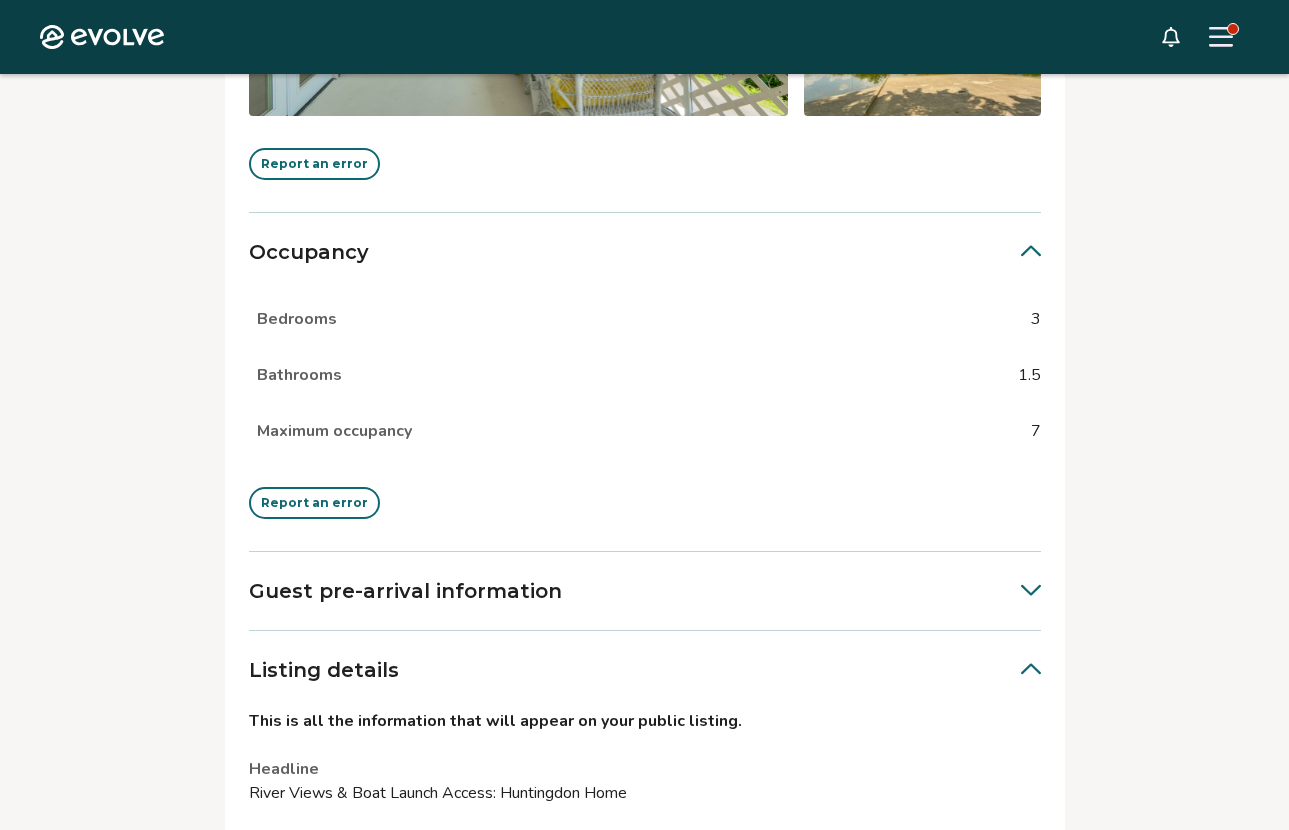 click 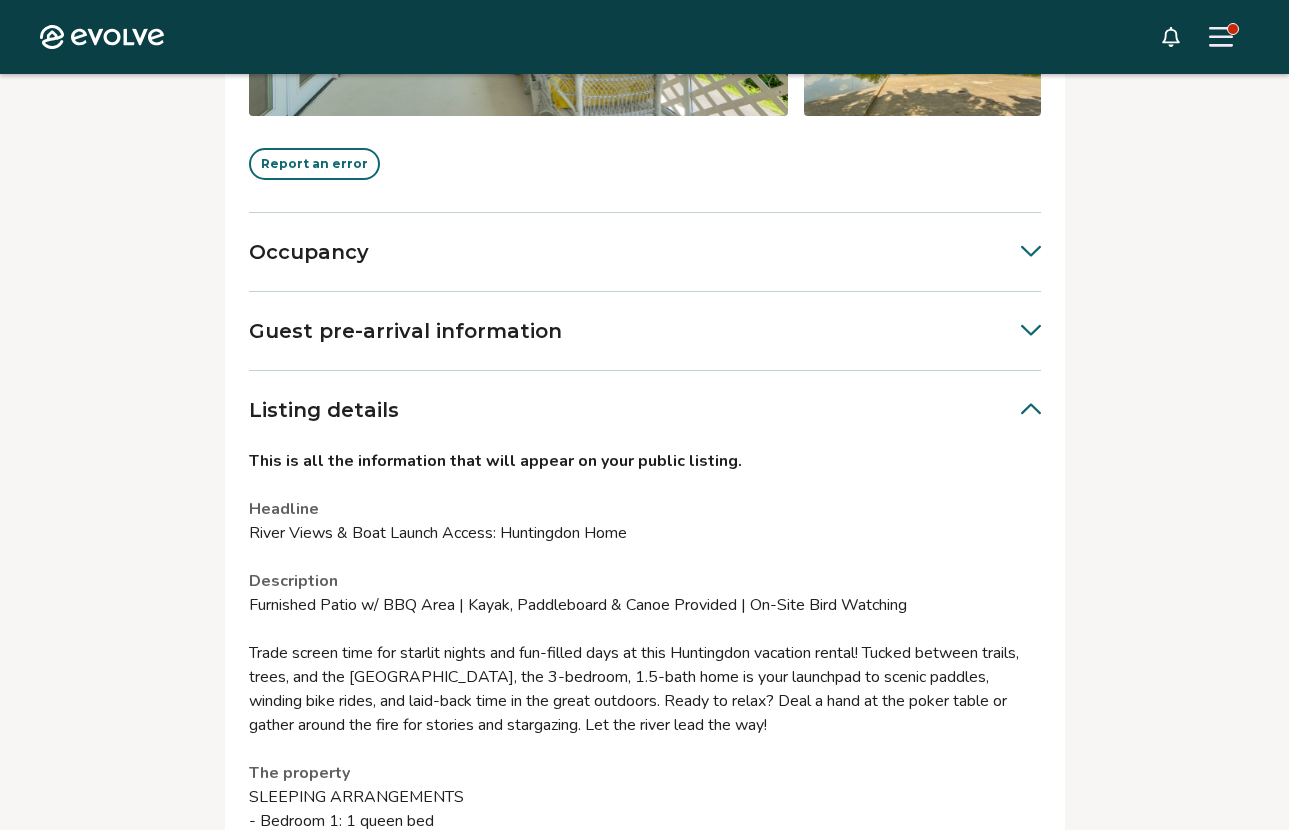 click 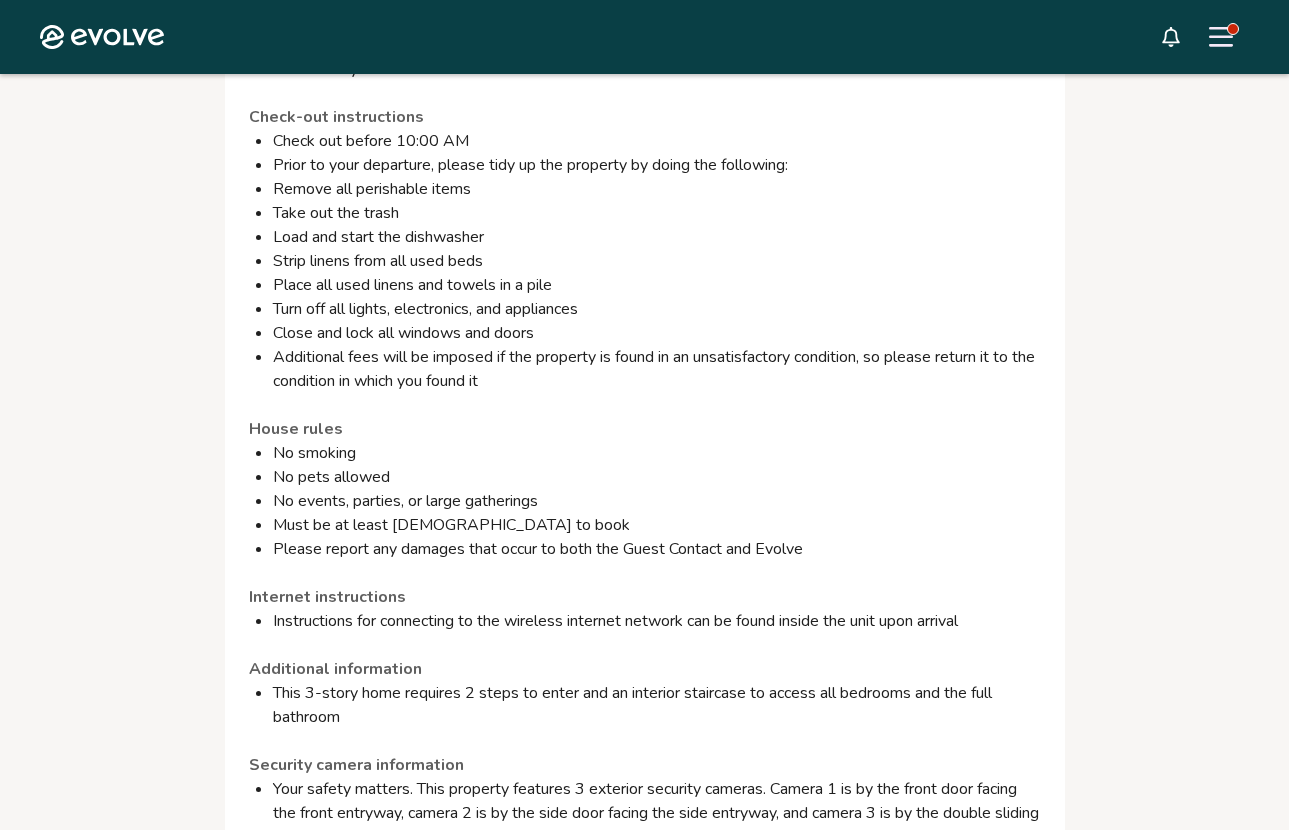 scroll, scrollTop: 1464, scrollLeft: 0, axis: vertical 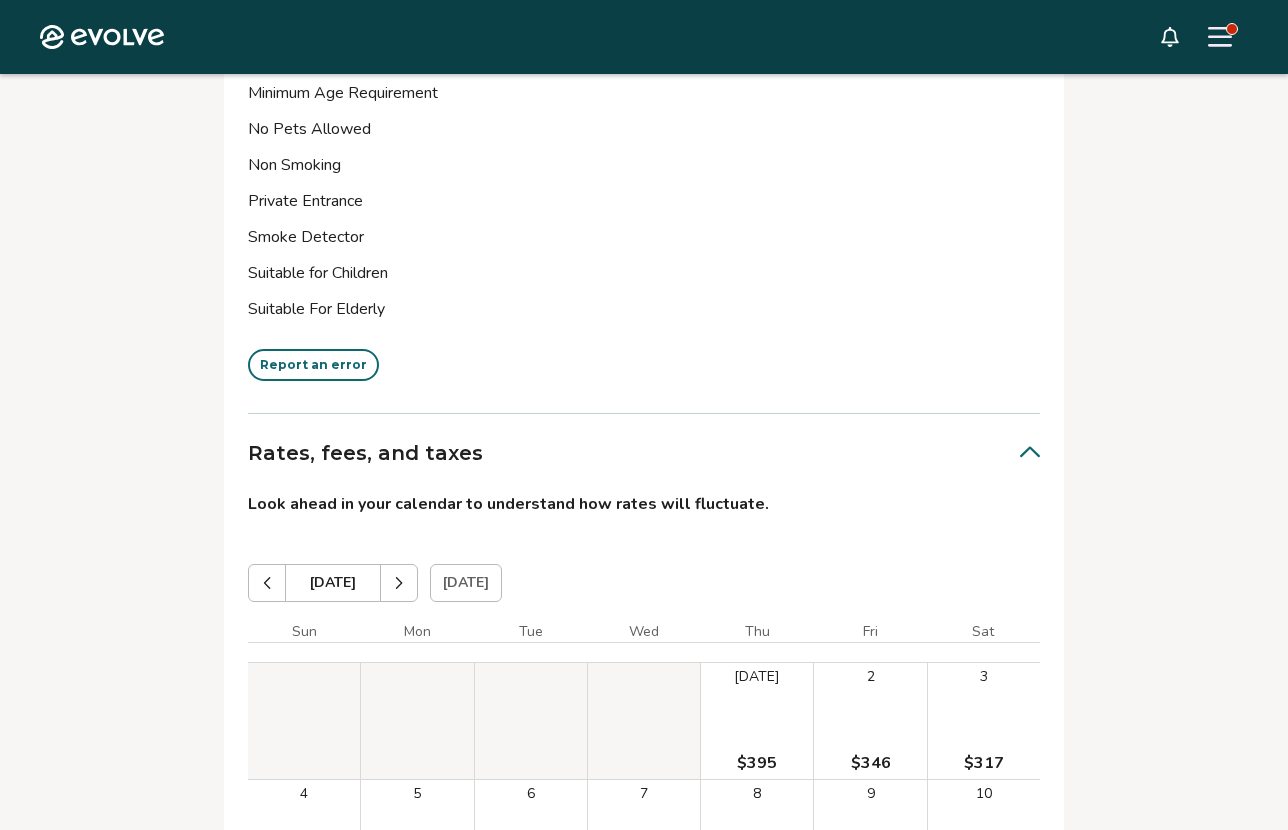 click 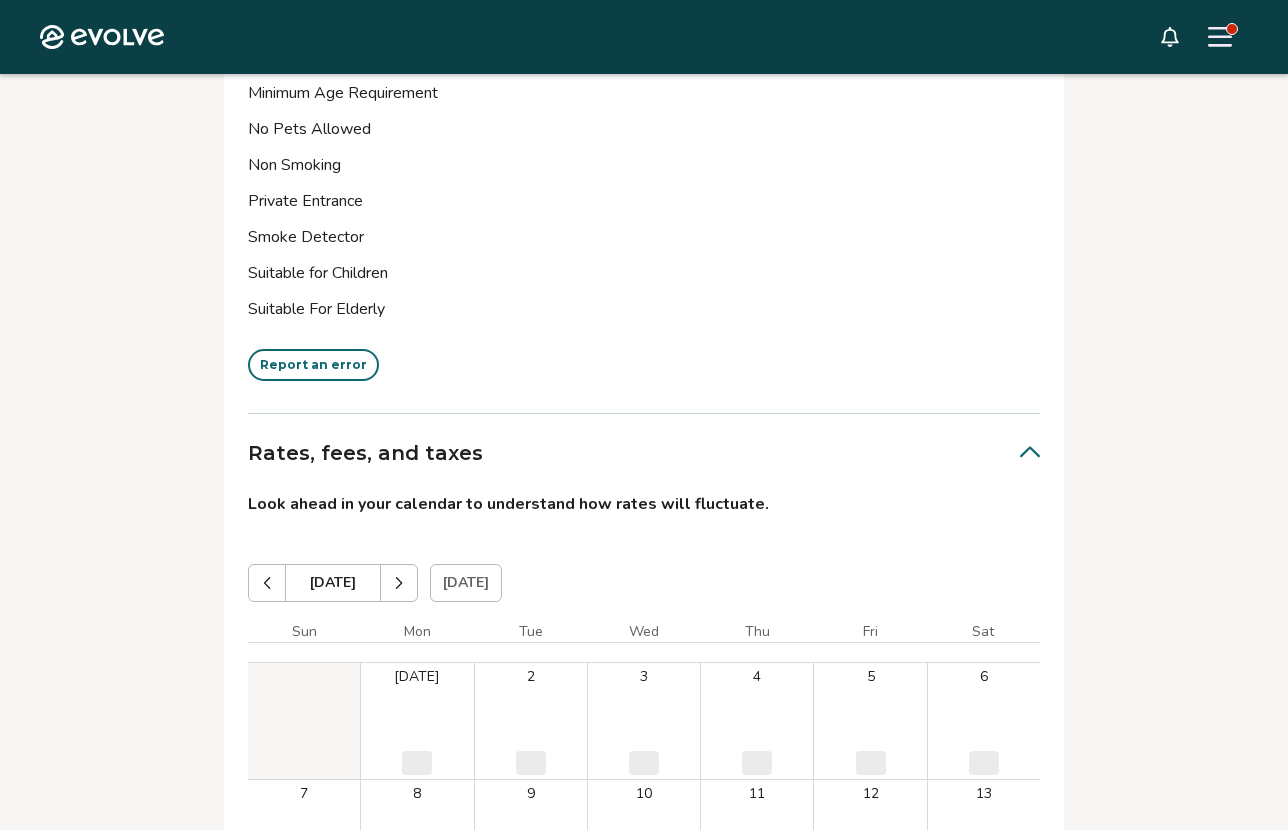 click 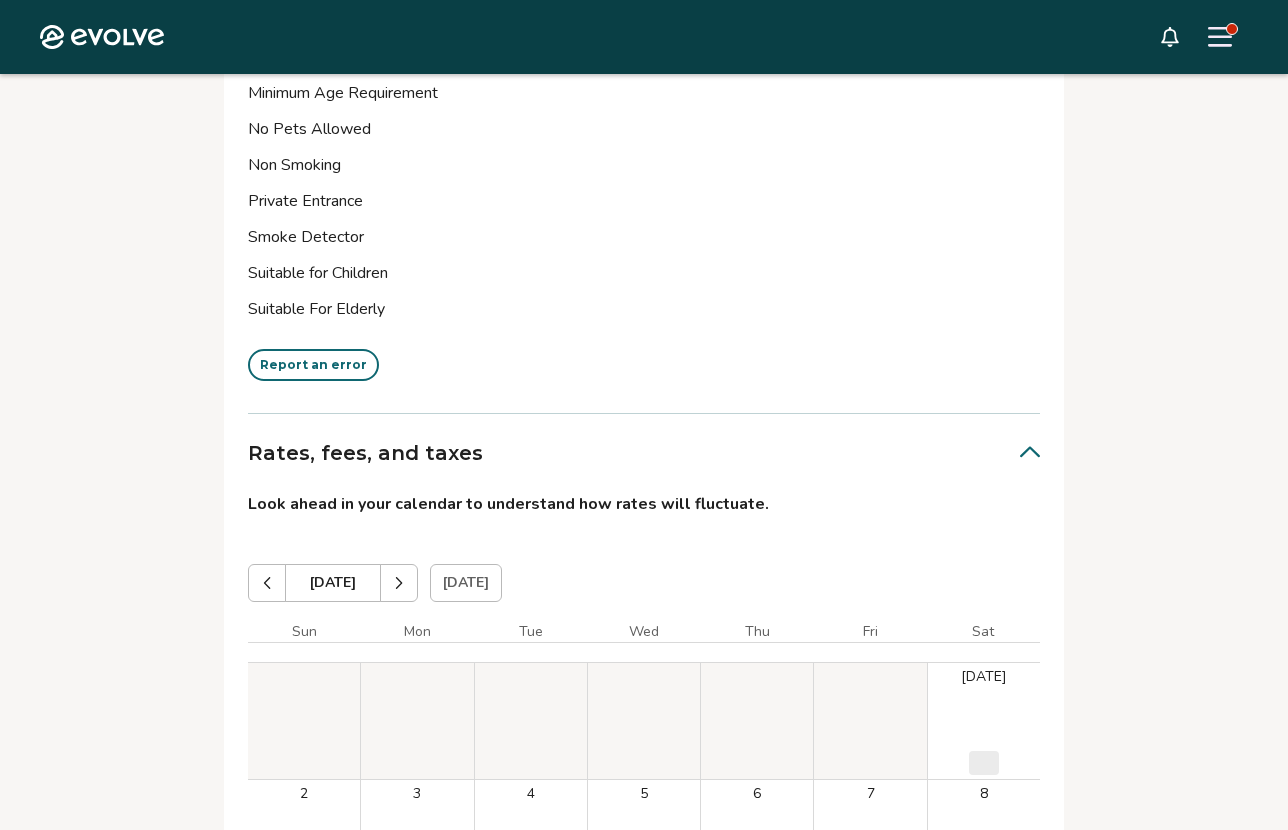 click 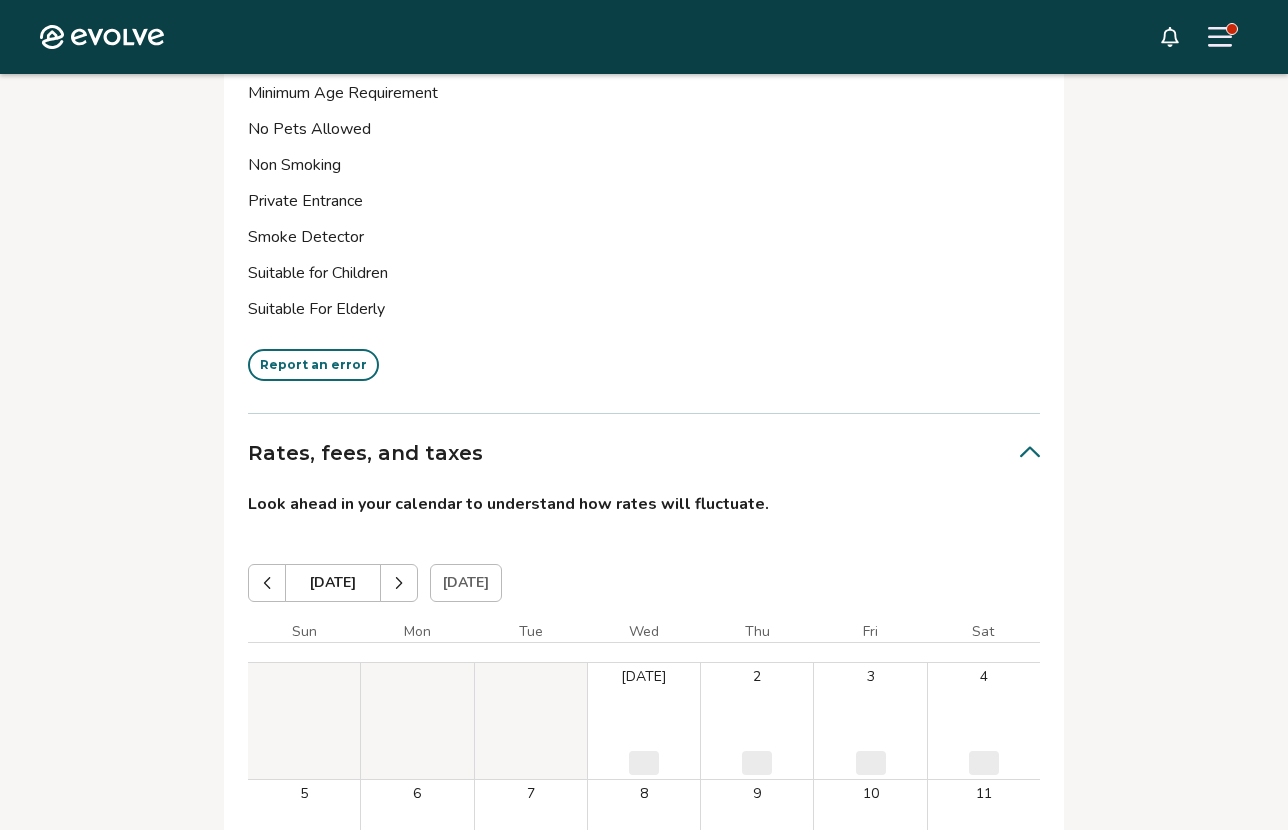 click 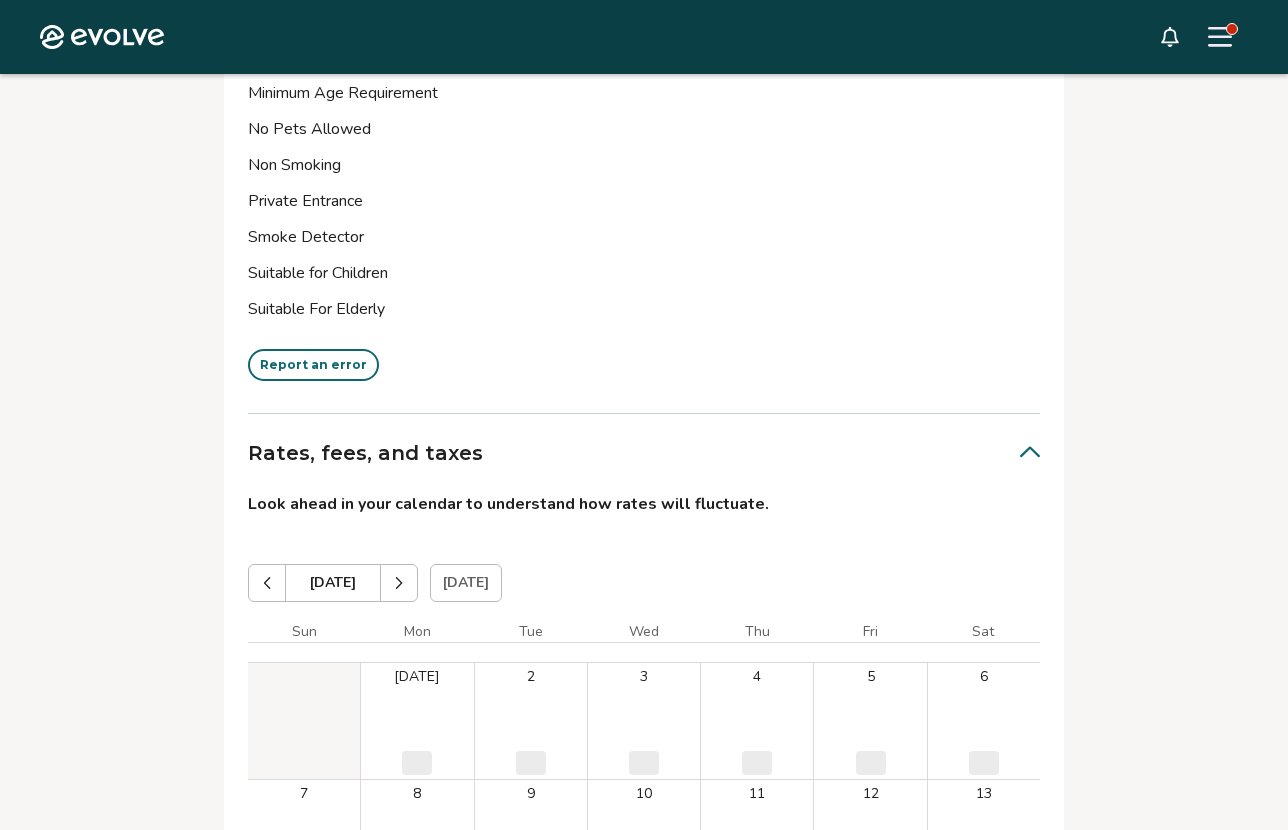 click 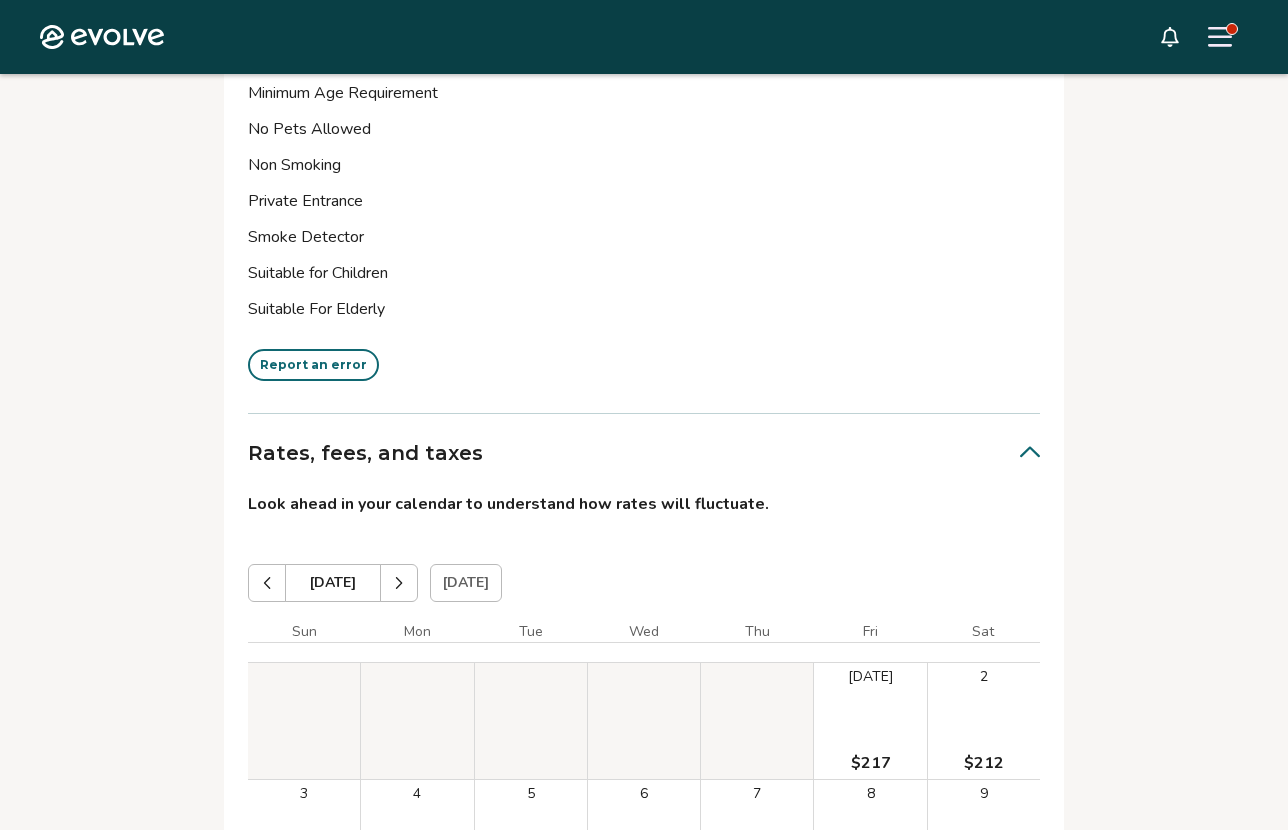 click 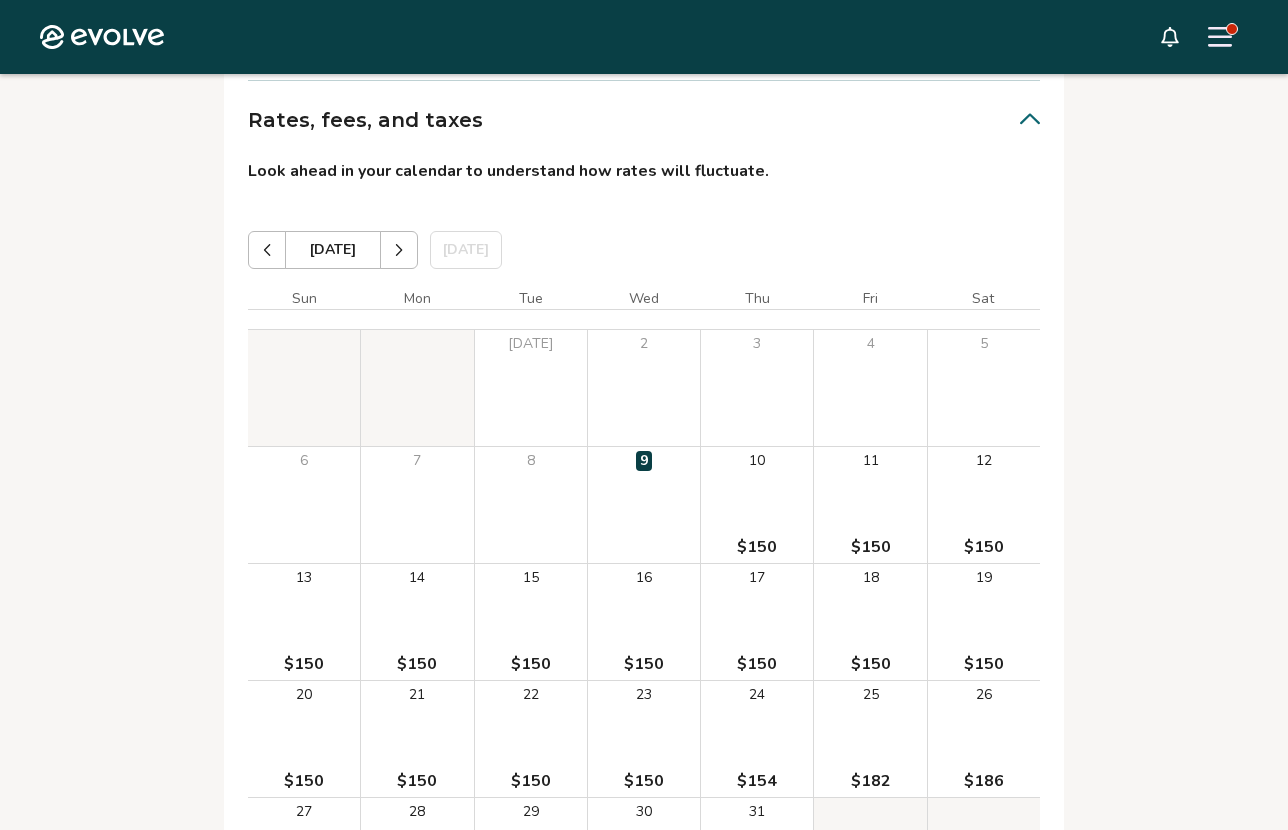 scroll, scrollTop: 6826, scrollLeft: 0, axis: vertical 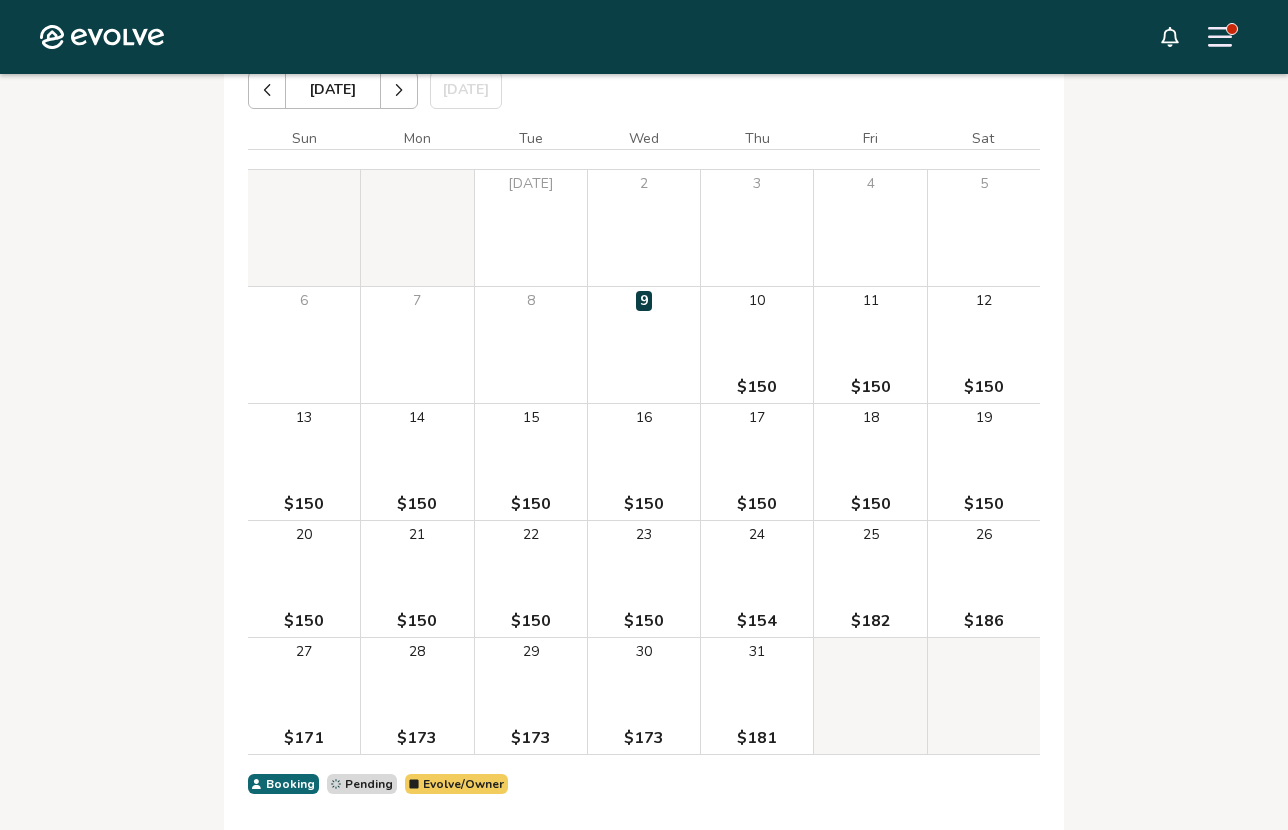 click 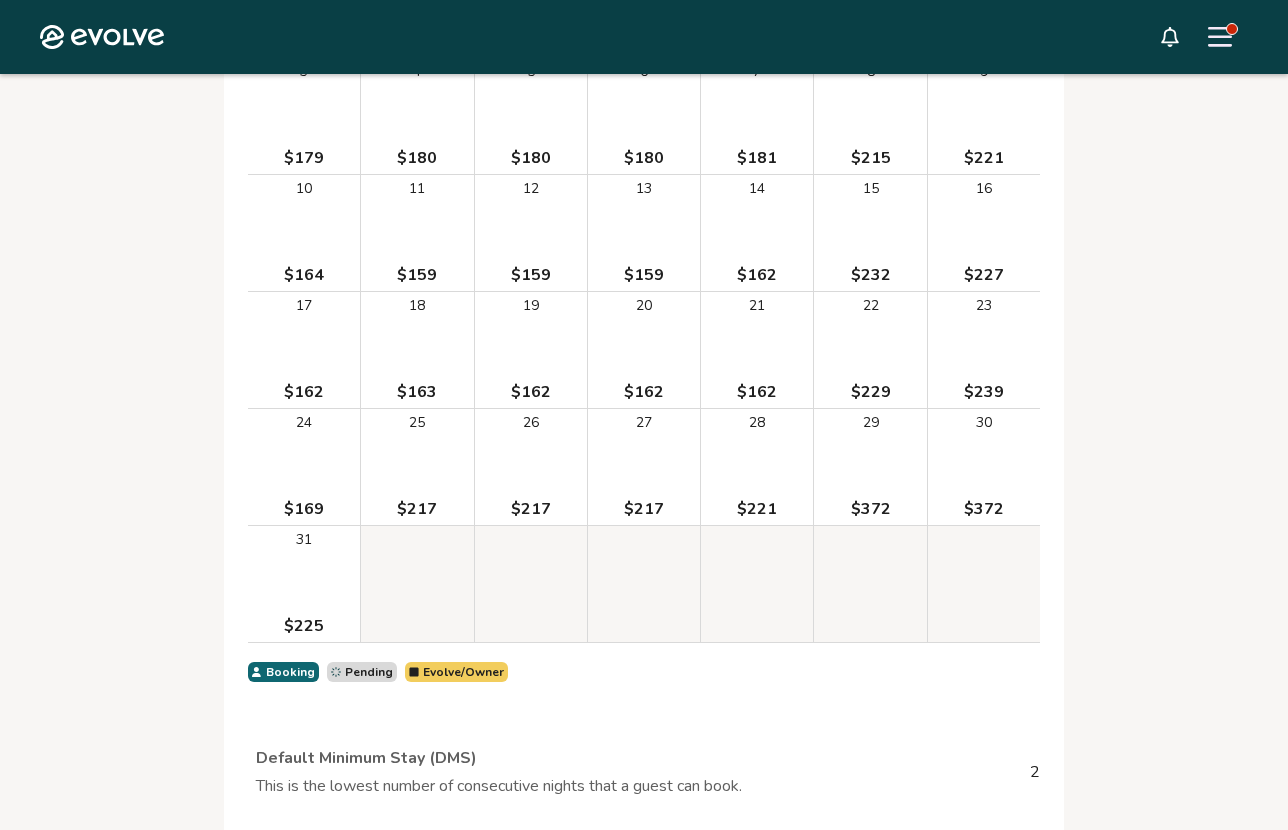 scroll, scrollTop: 7206, scrollLeft: 0, axis: vertical 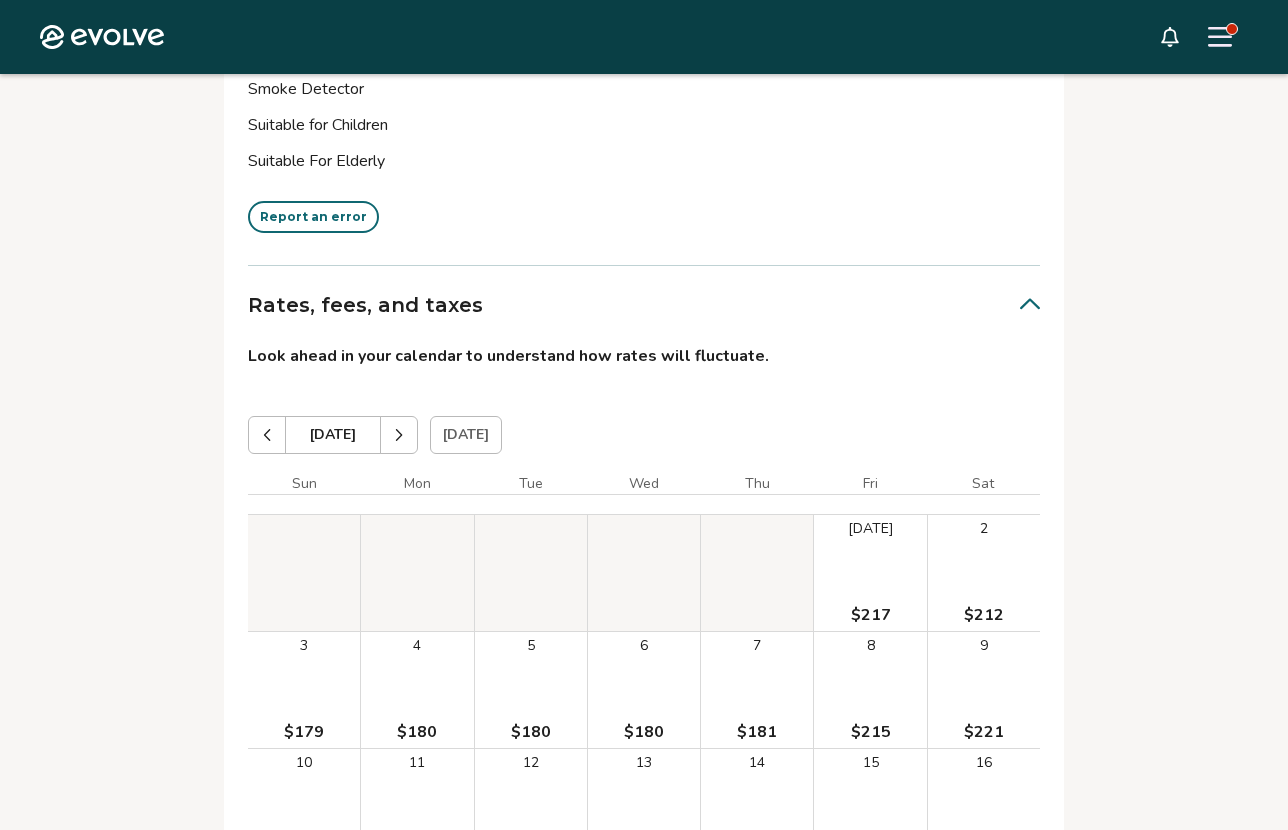 click at bounding box center (399, 435) 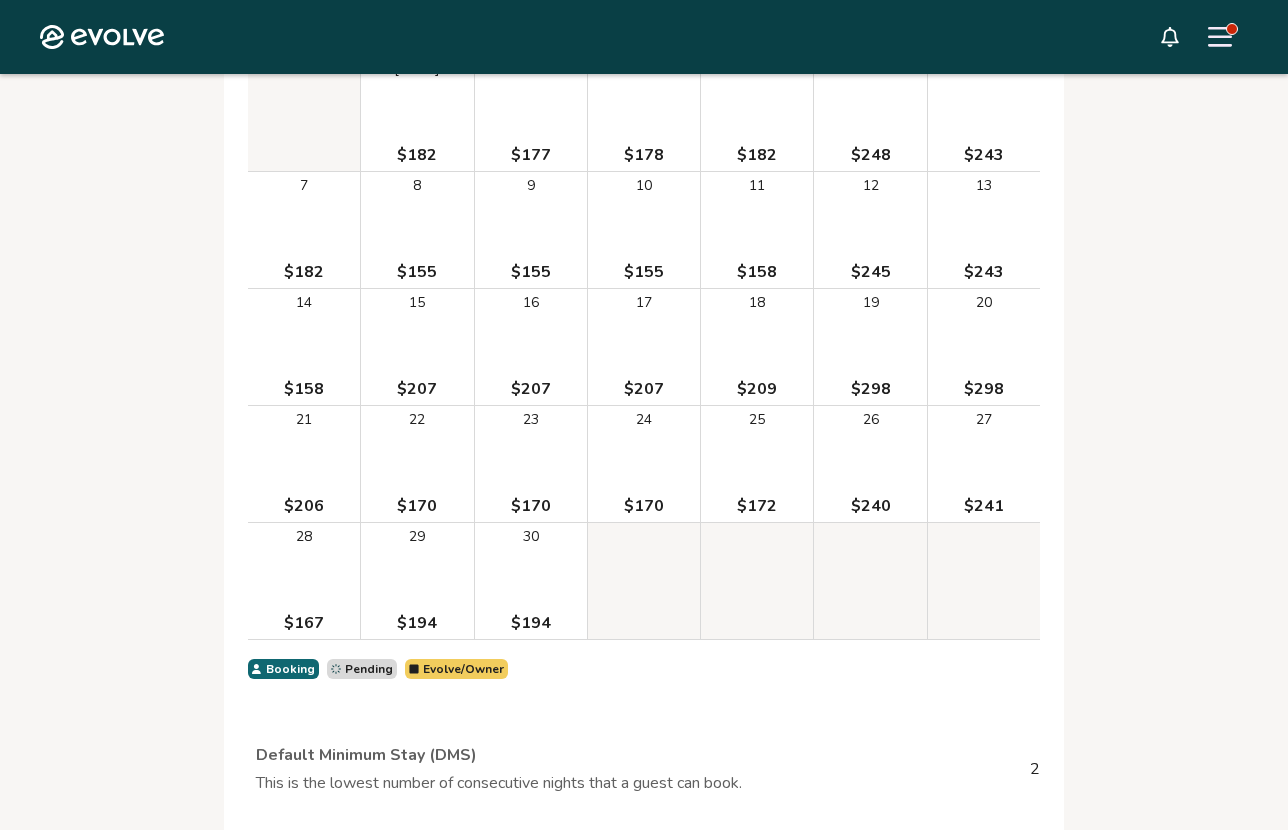 scroll, scrollTop: 6828, scrollLeft: 0, axis: vertical 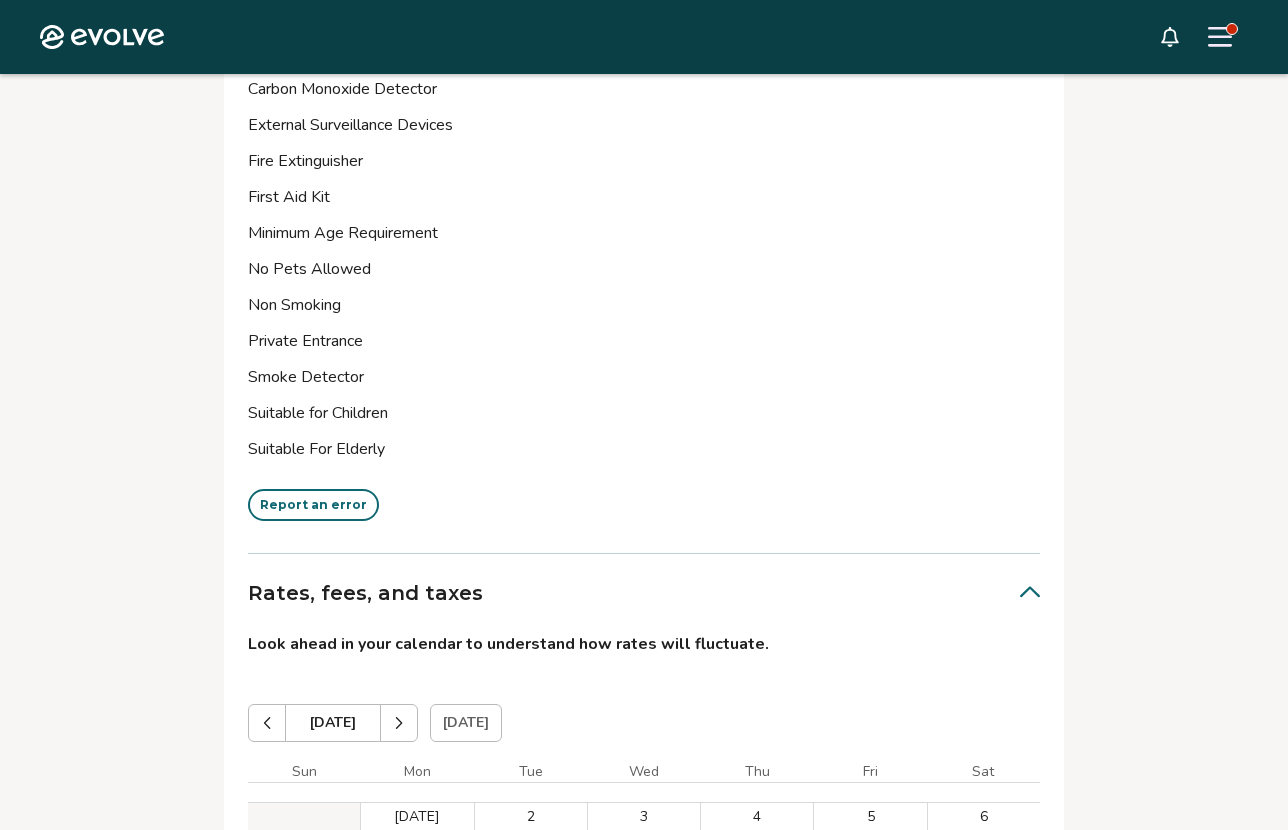 click 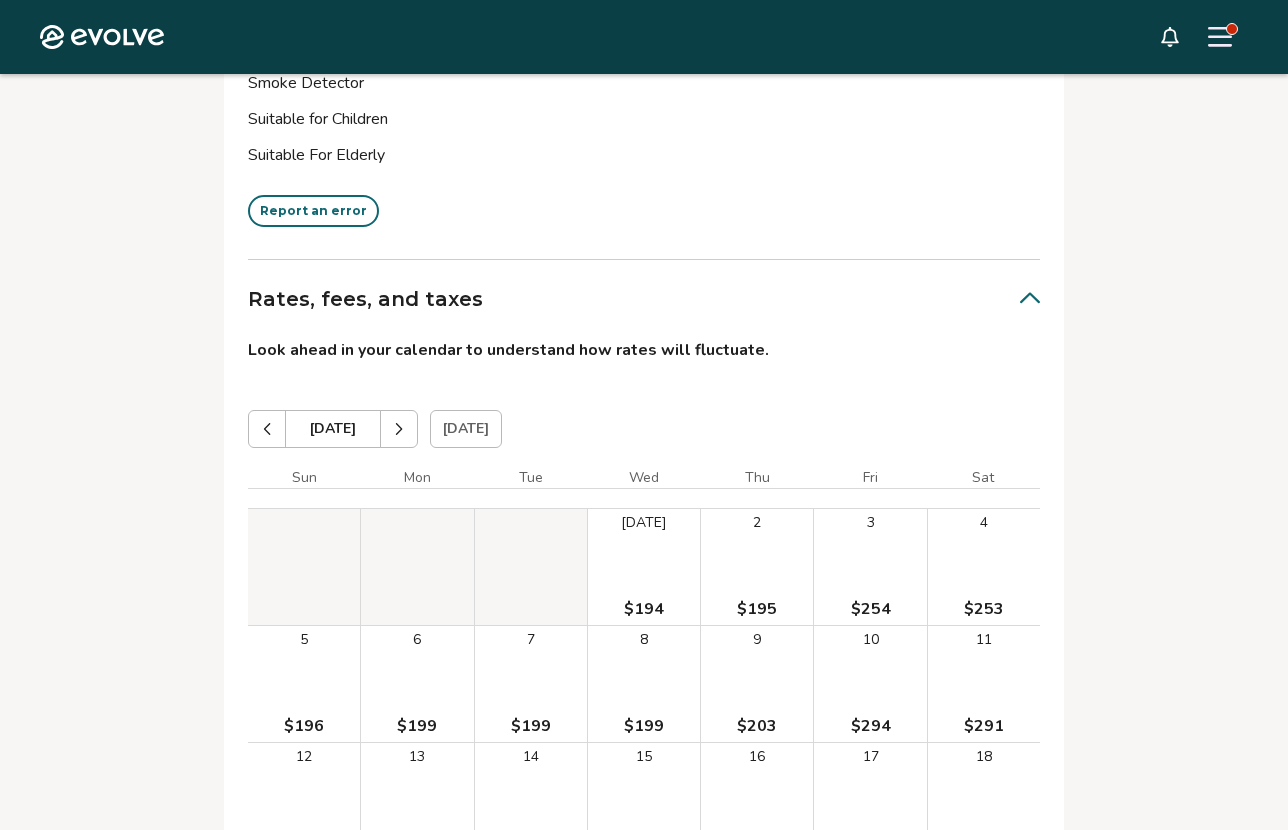 scroll, scrollTop: 6738, scrollLeft: 0, axis: vertical 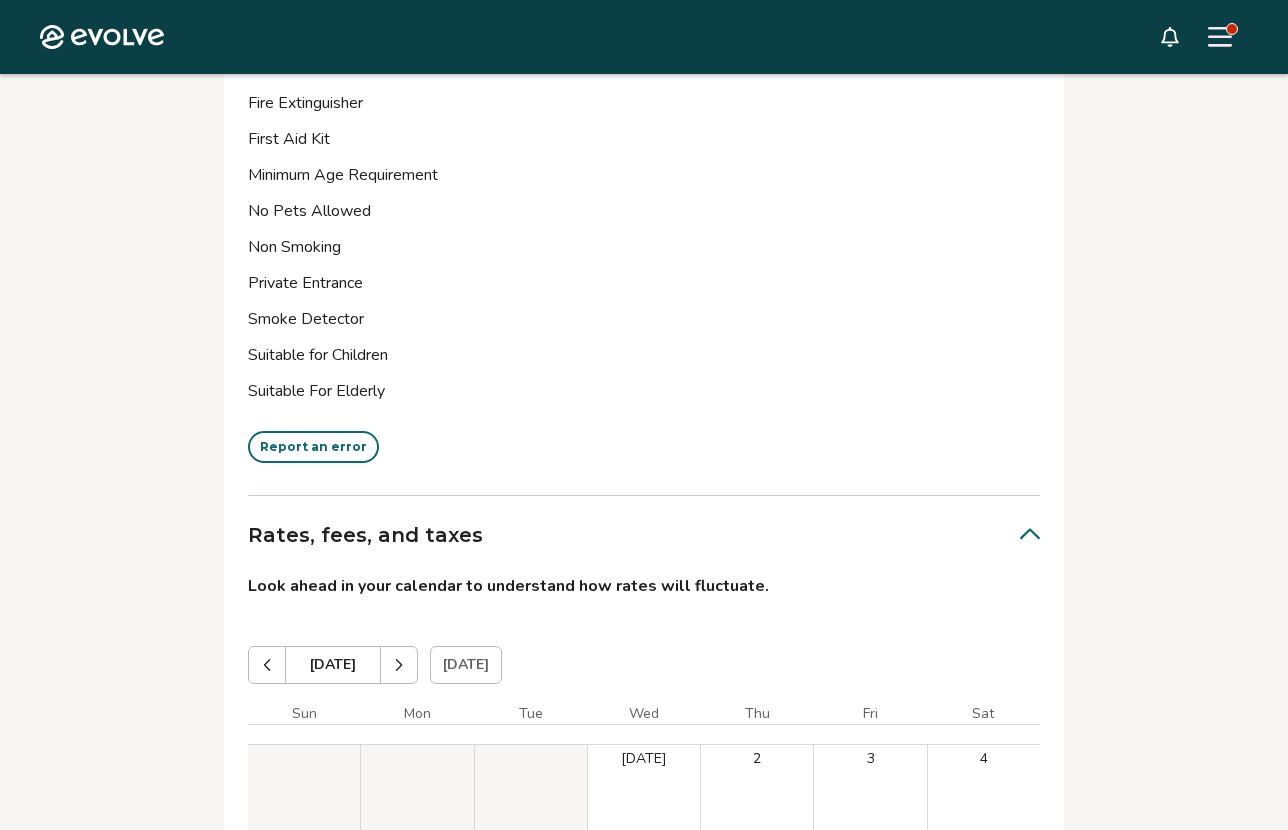 click 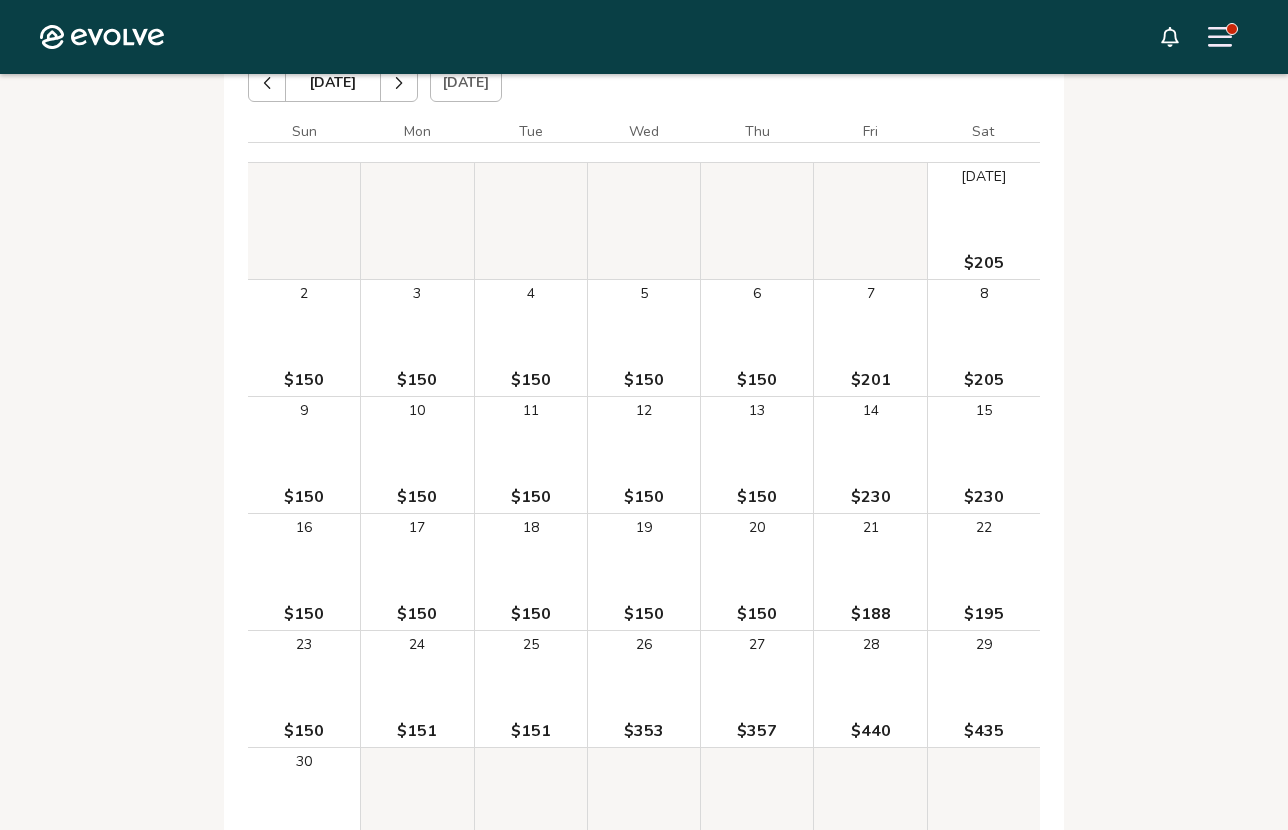 scroll, scrollTop: 6983, scrollLeft: 0, axis: vertical 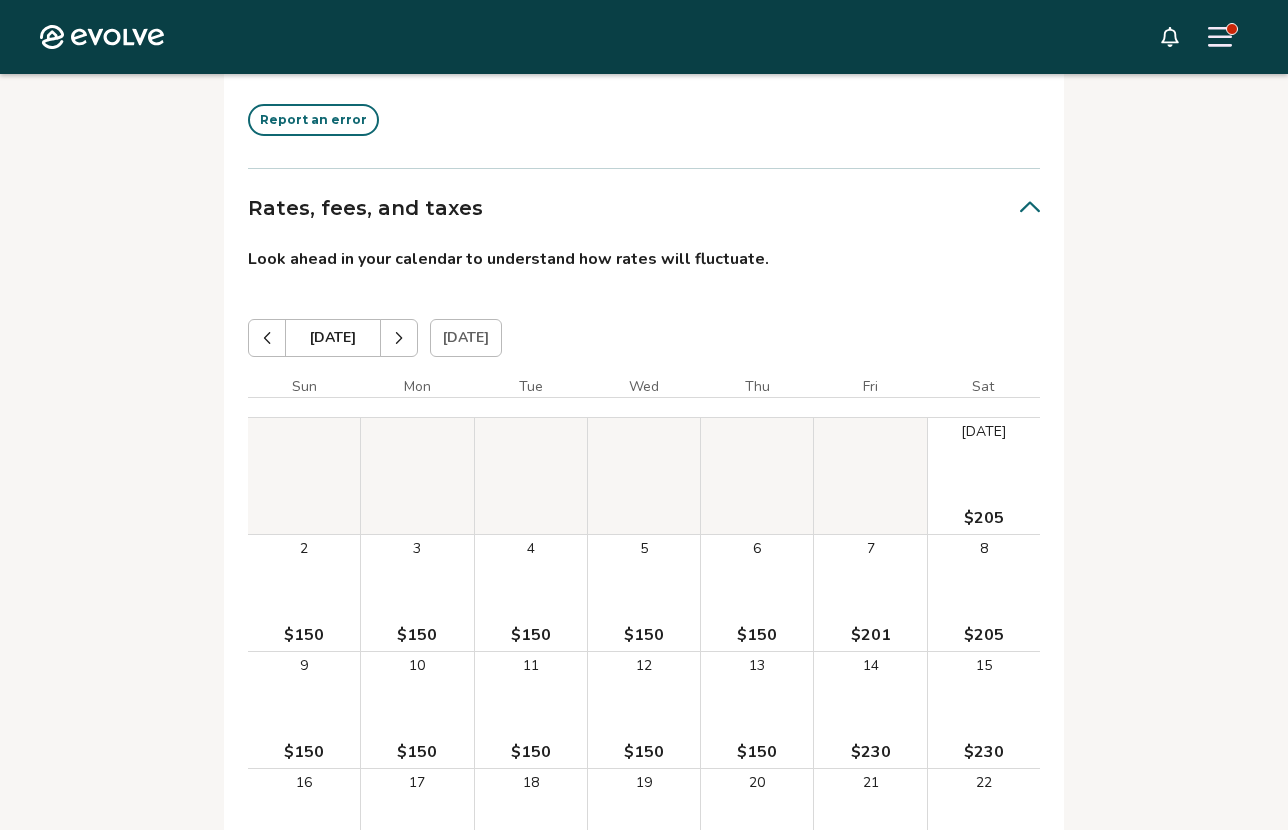 click 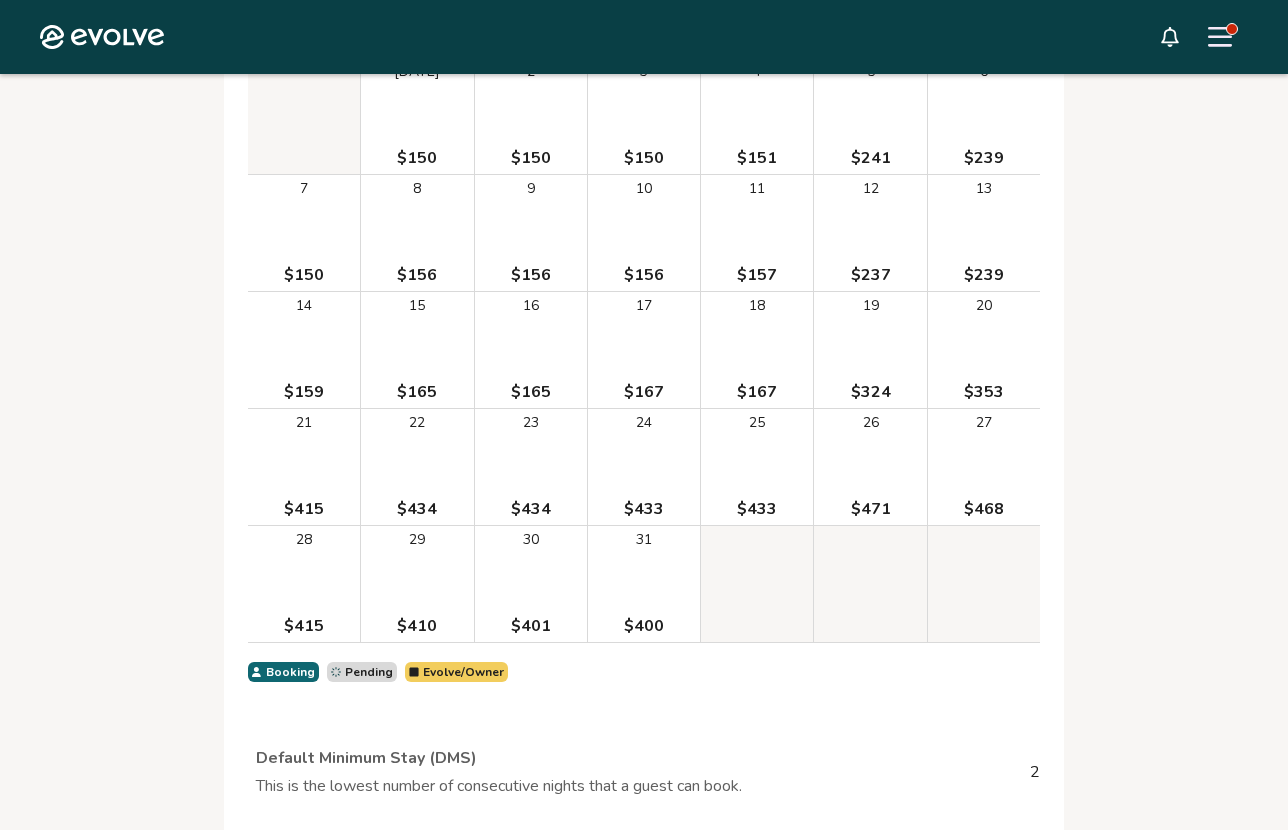 scroll, scrollTop: 7088, scrollLeft: 0, axis: vertical 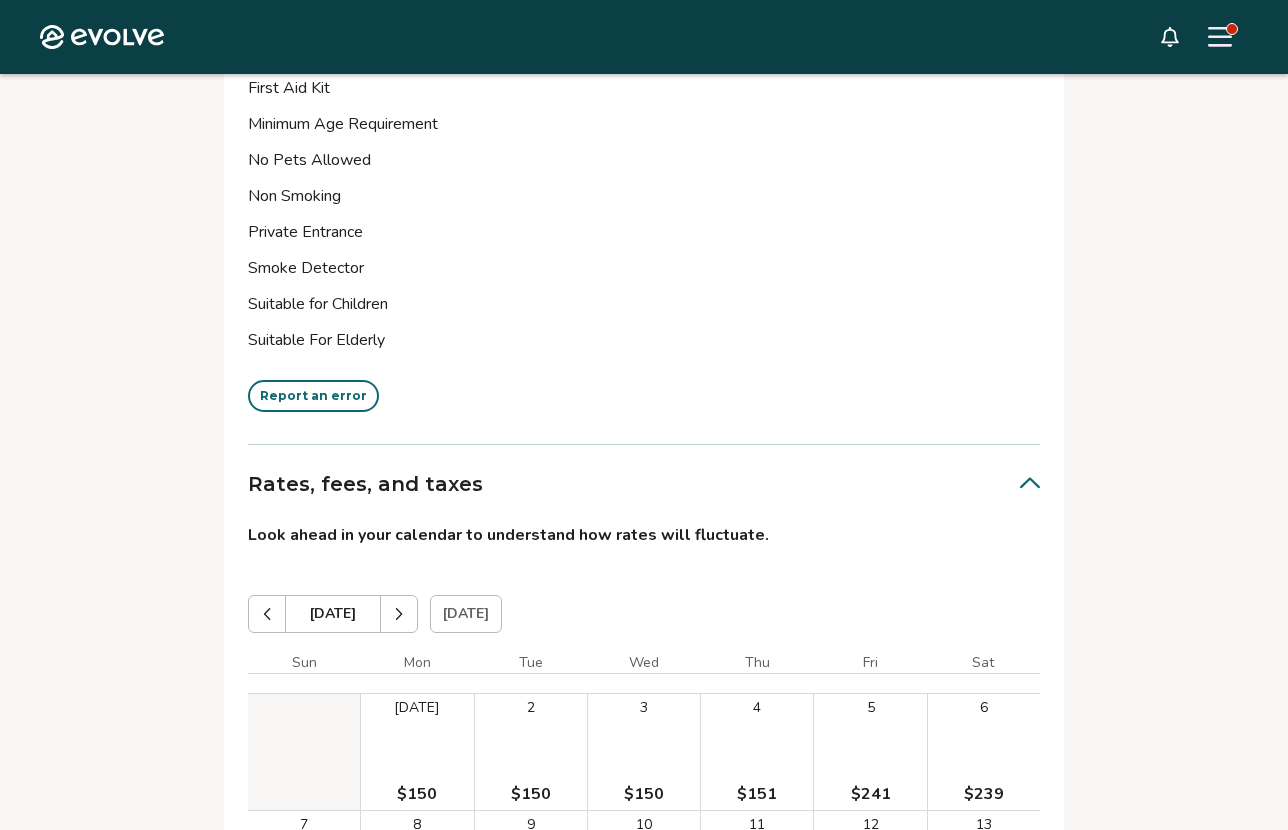 click at bounding box center (267, 614) 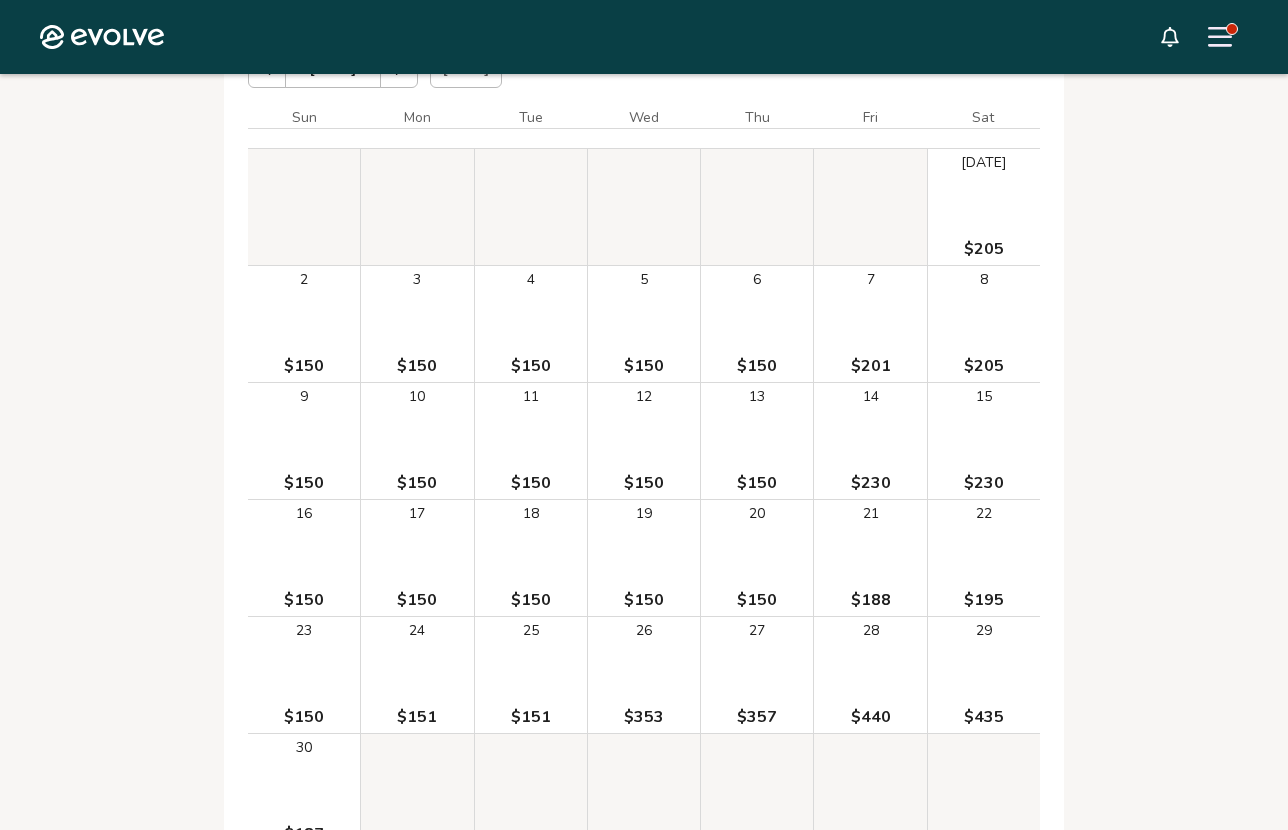 scroll, scrollTop: 6976, scrollLeft: 0, axis: vertical 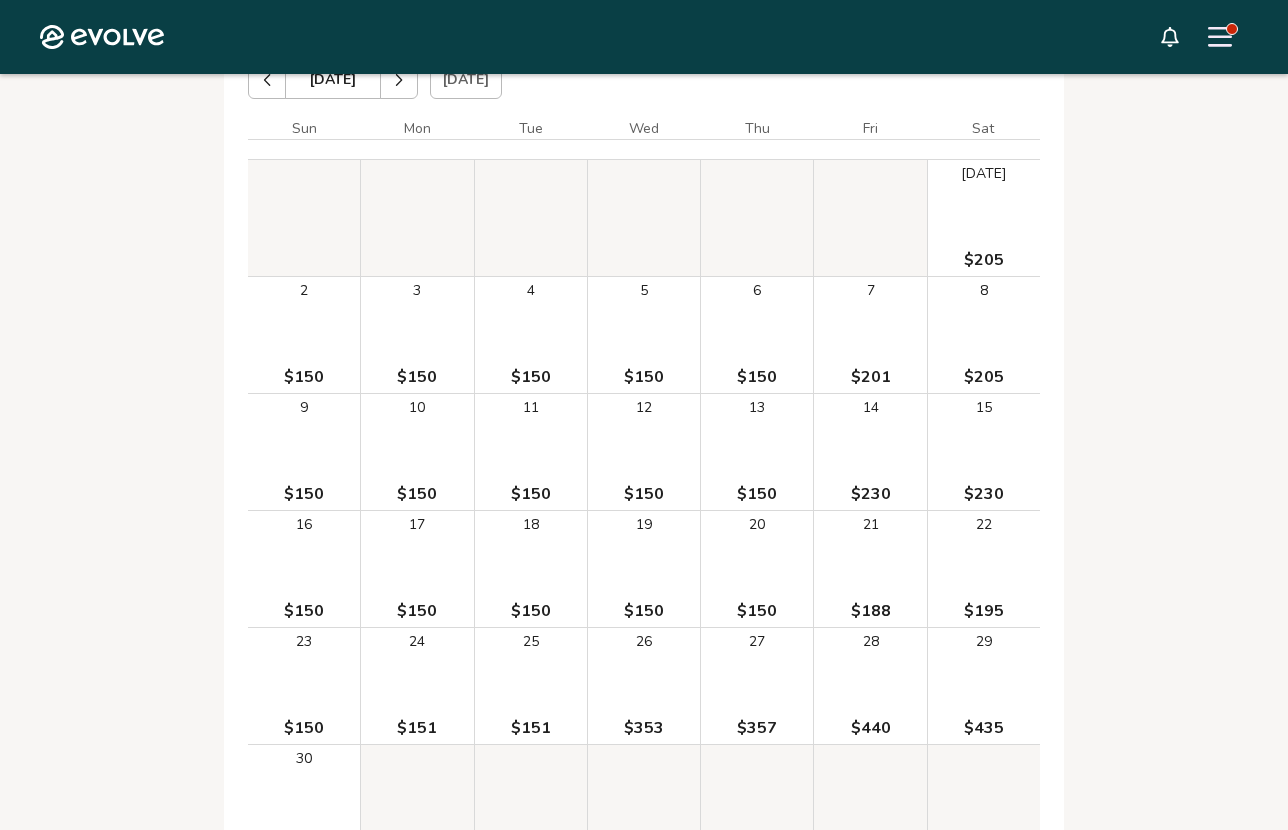 click 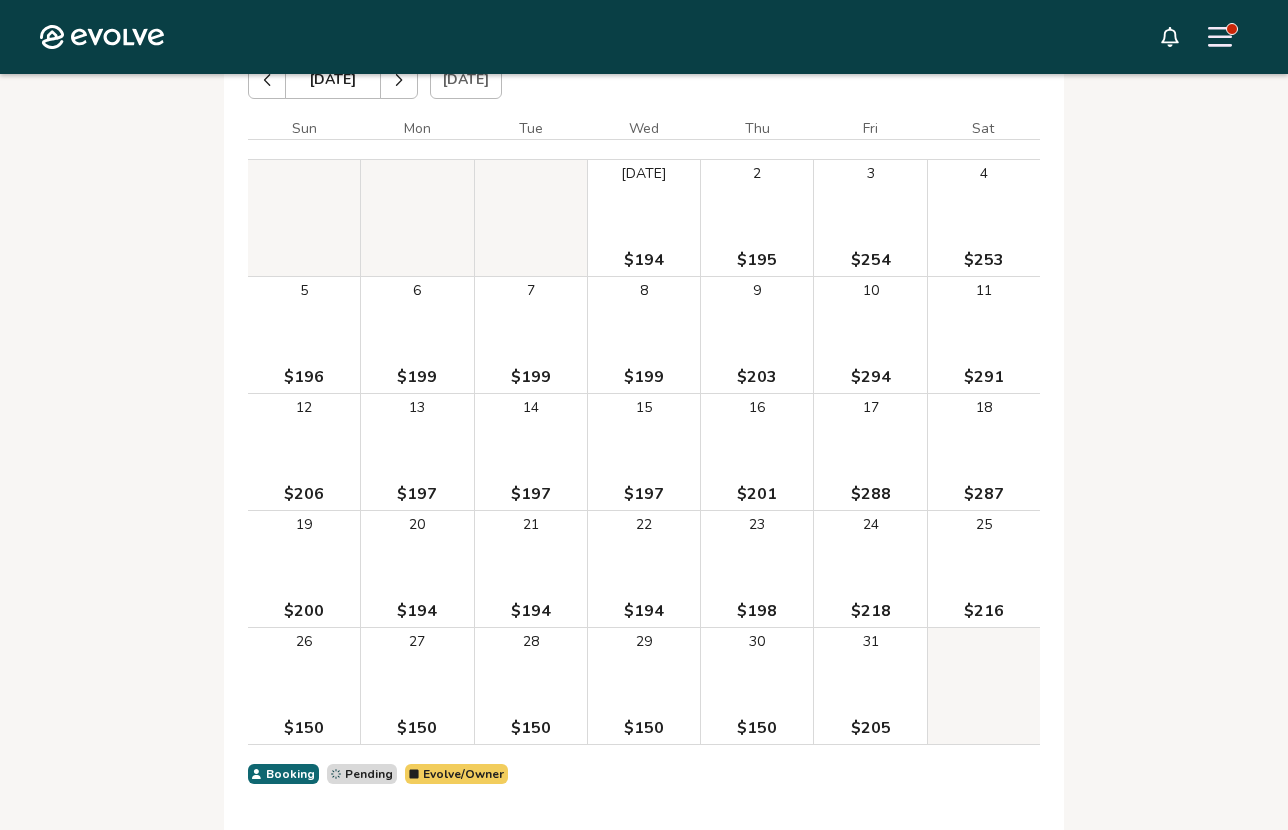 scroll, scrollTop: 6973, scrollLeft: 0, axis: vertical 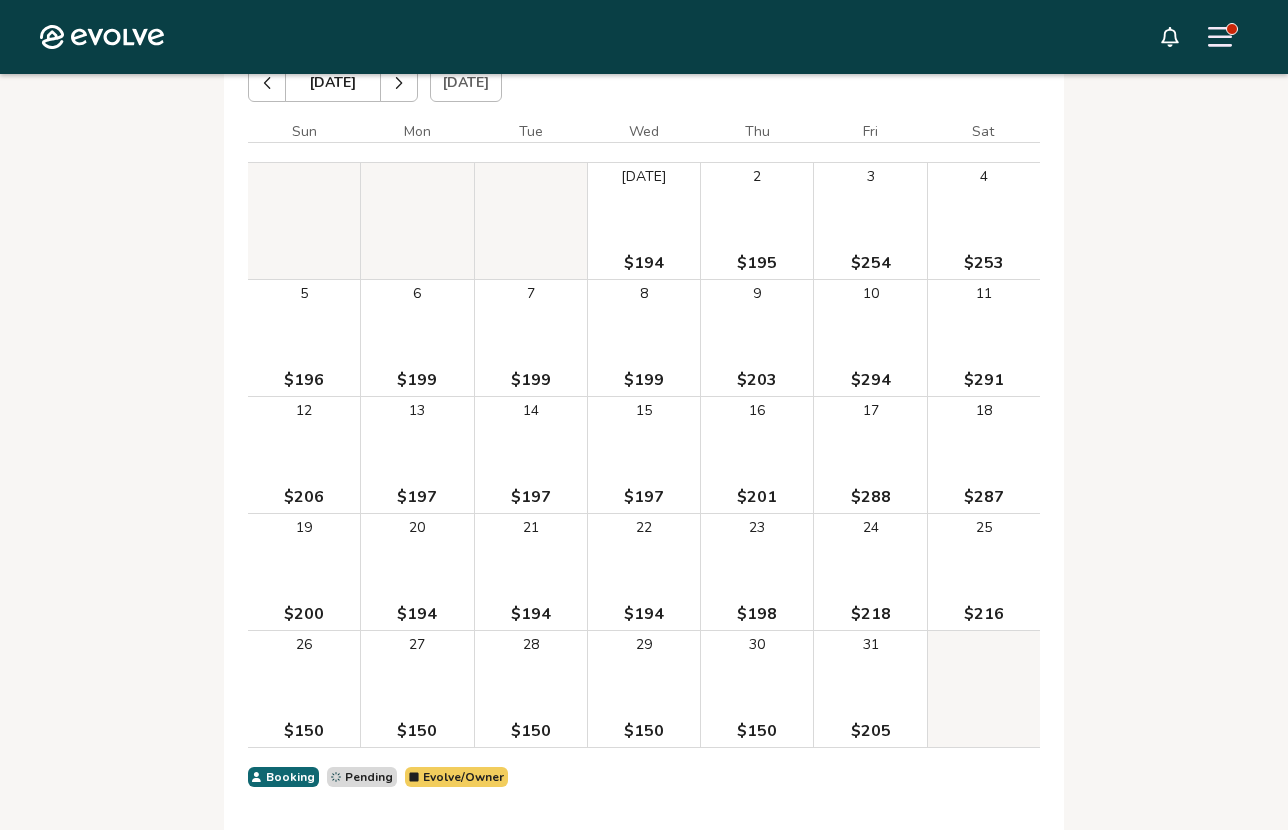 click 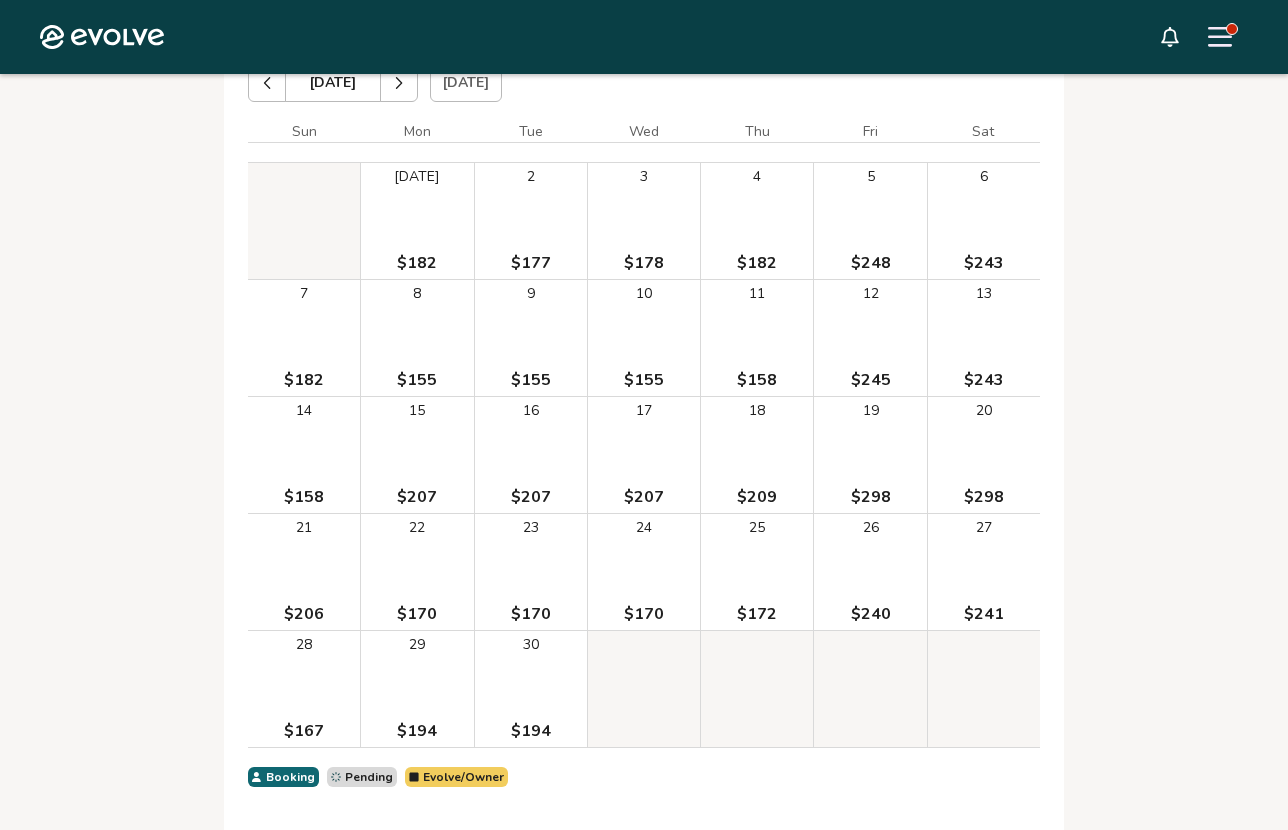 click at bounding box center (267, 83) 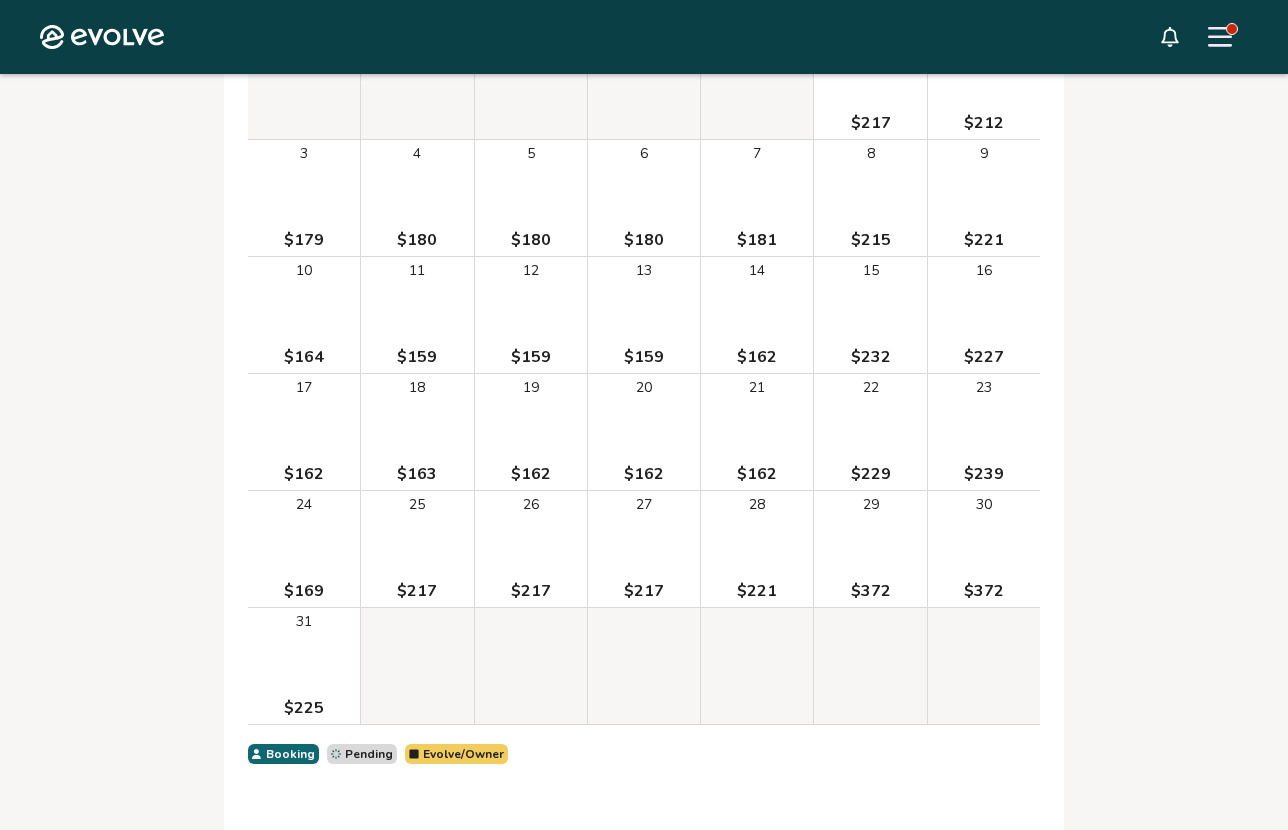 scroll, scrollTop: 7154, scrollLeft: 0, axis: vertical 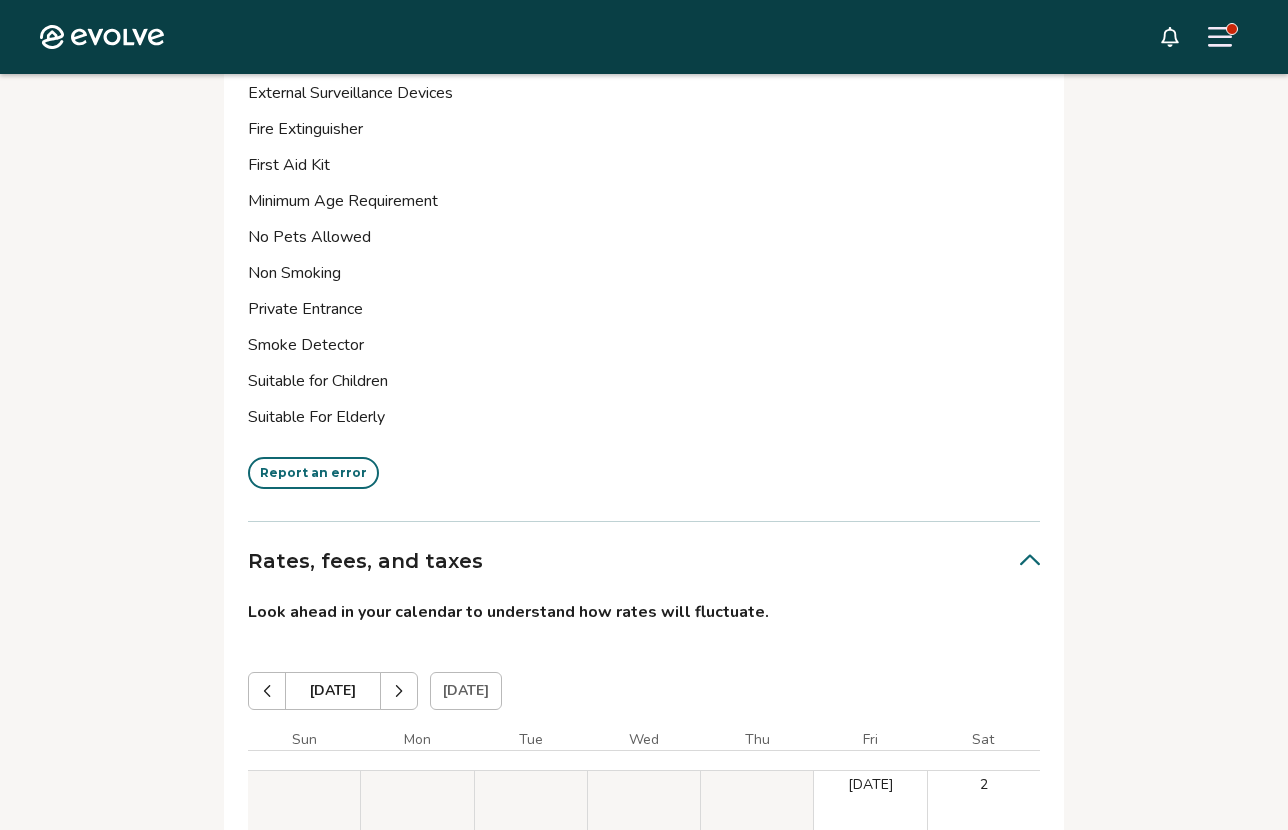 click at bounding box center (399, 691) 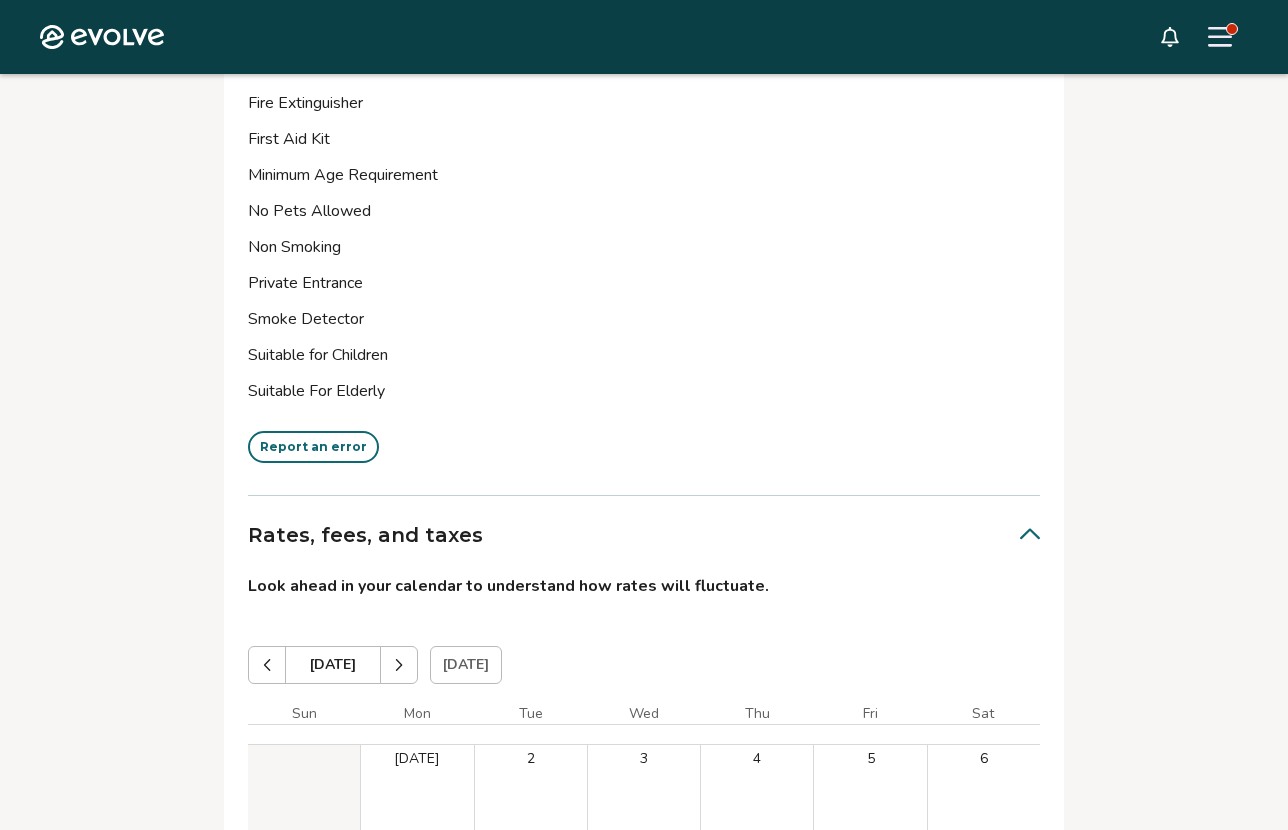 scroll, scrollTop: 6340, scrollLeft: 0, axis: vertical 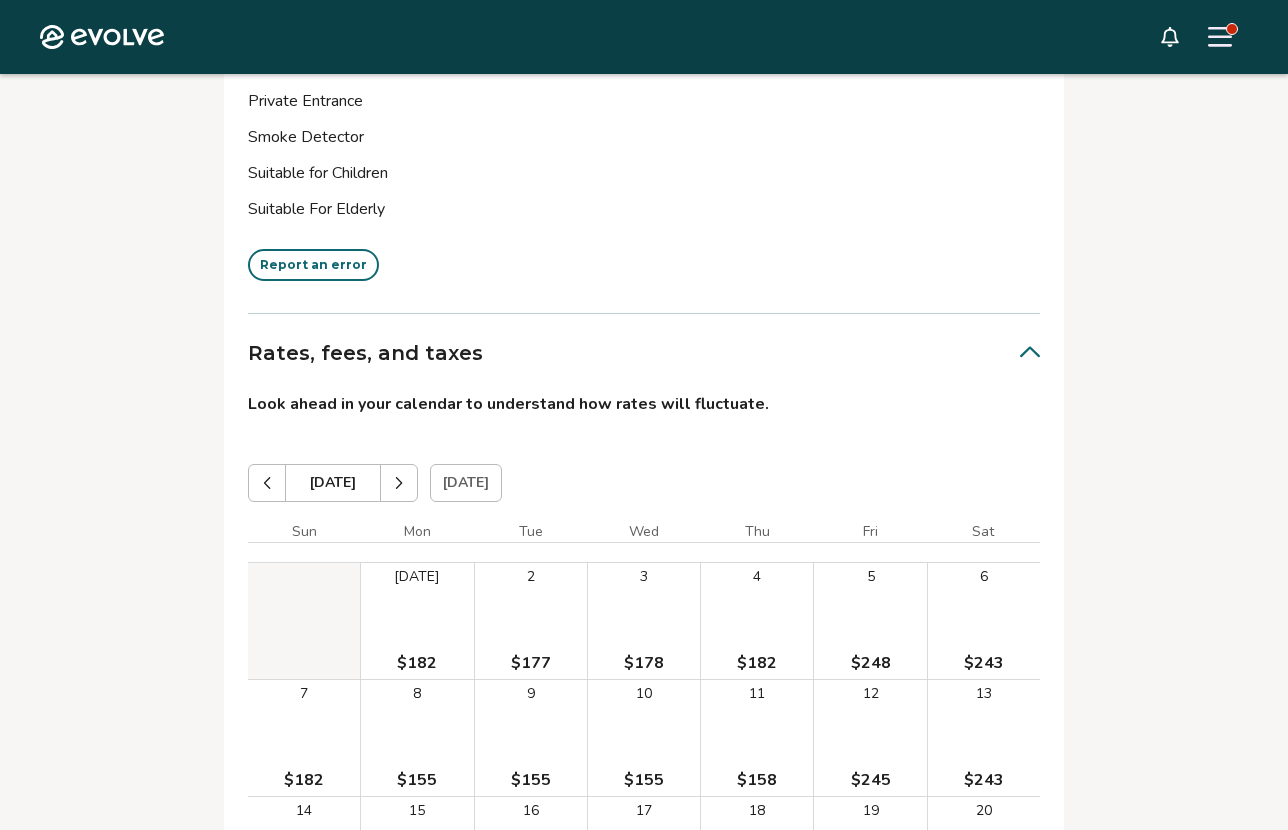 click 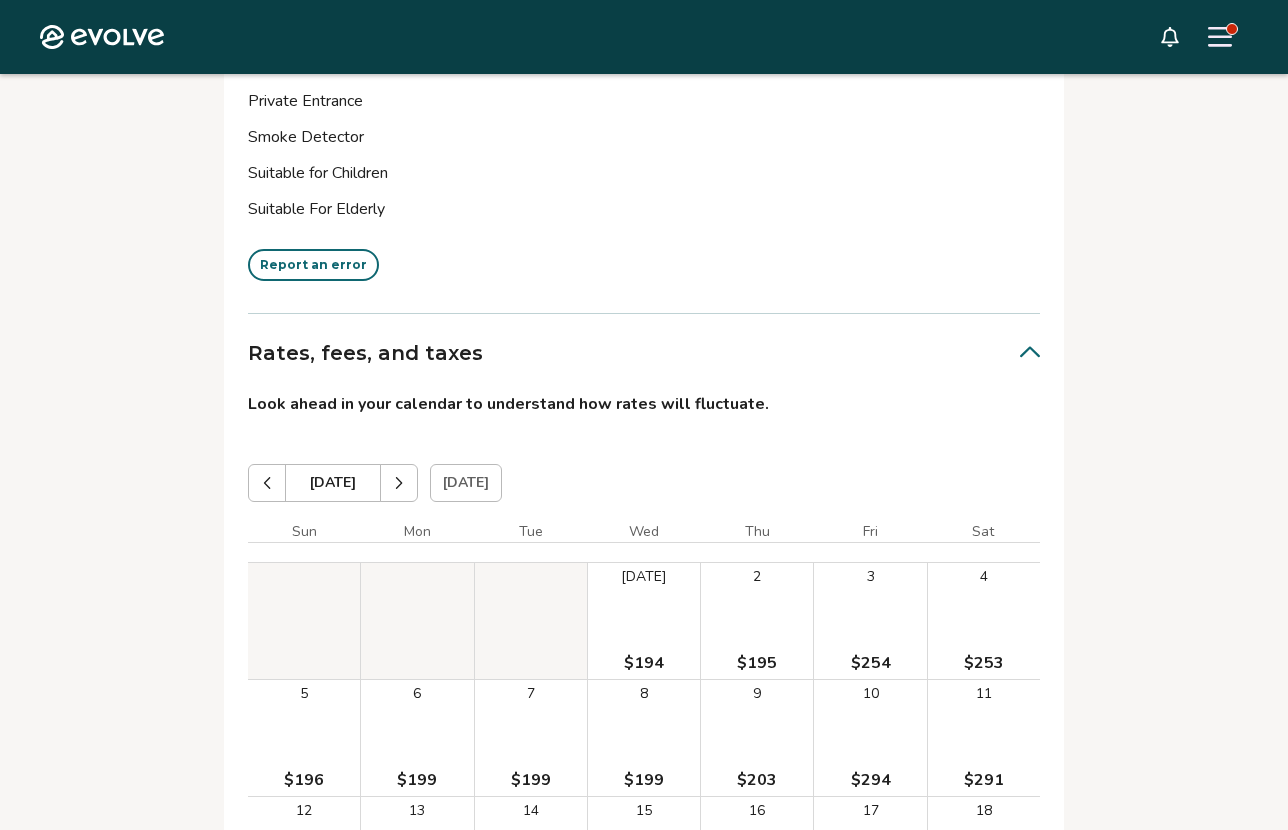click 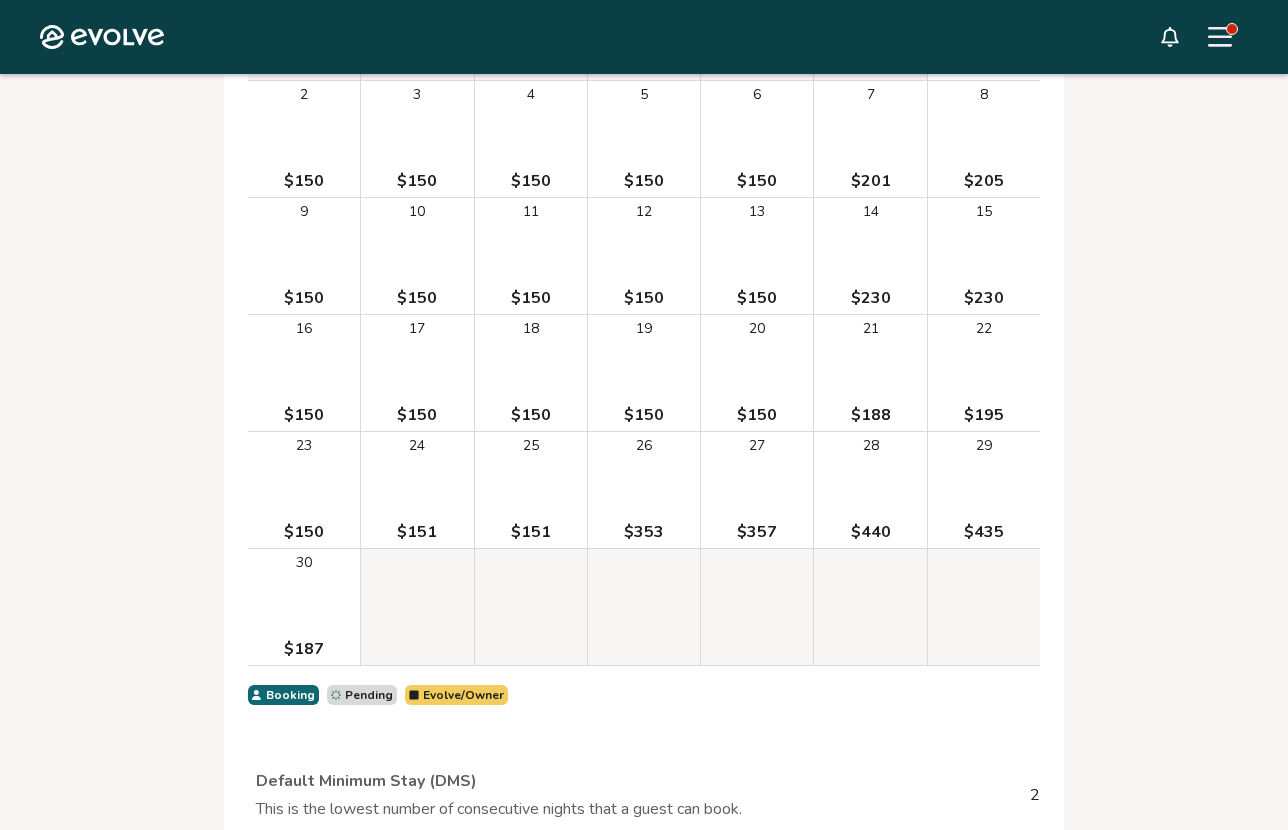scroll, scrollTop: 7193, scrollLeft: 0, axis: vertical 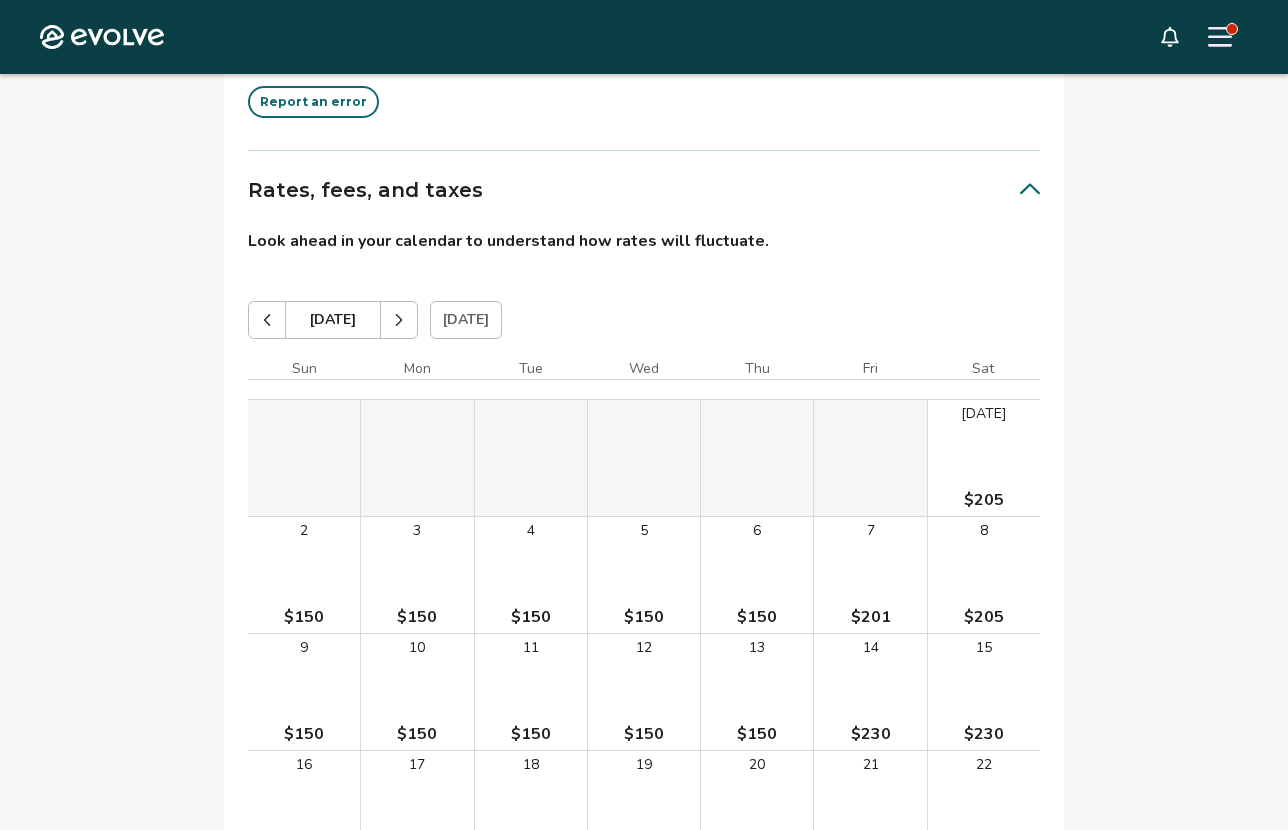 click 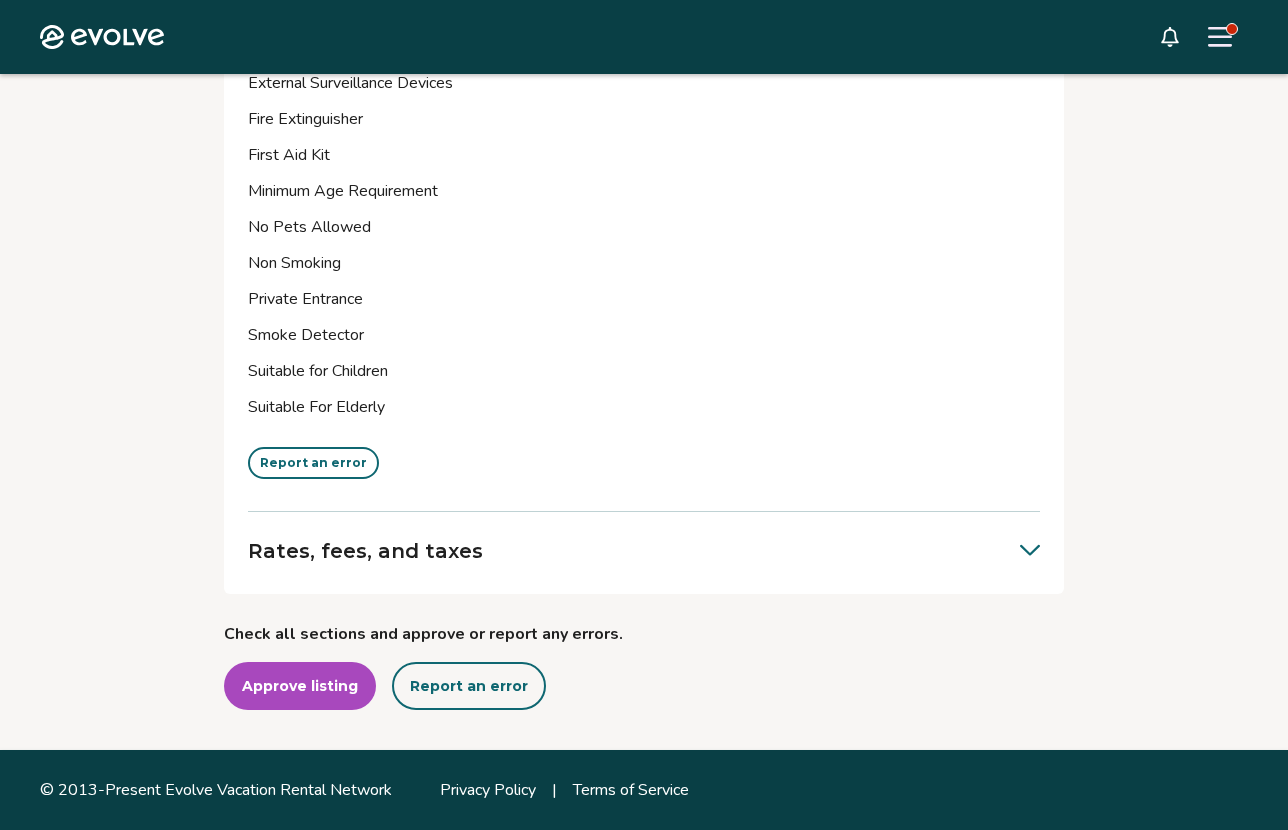 scroll, scrollTop: 6399, scrollLeft: 0, axis: vertical 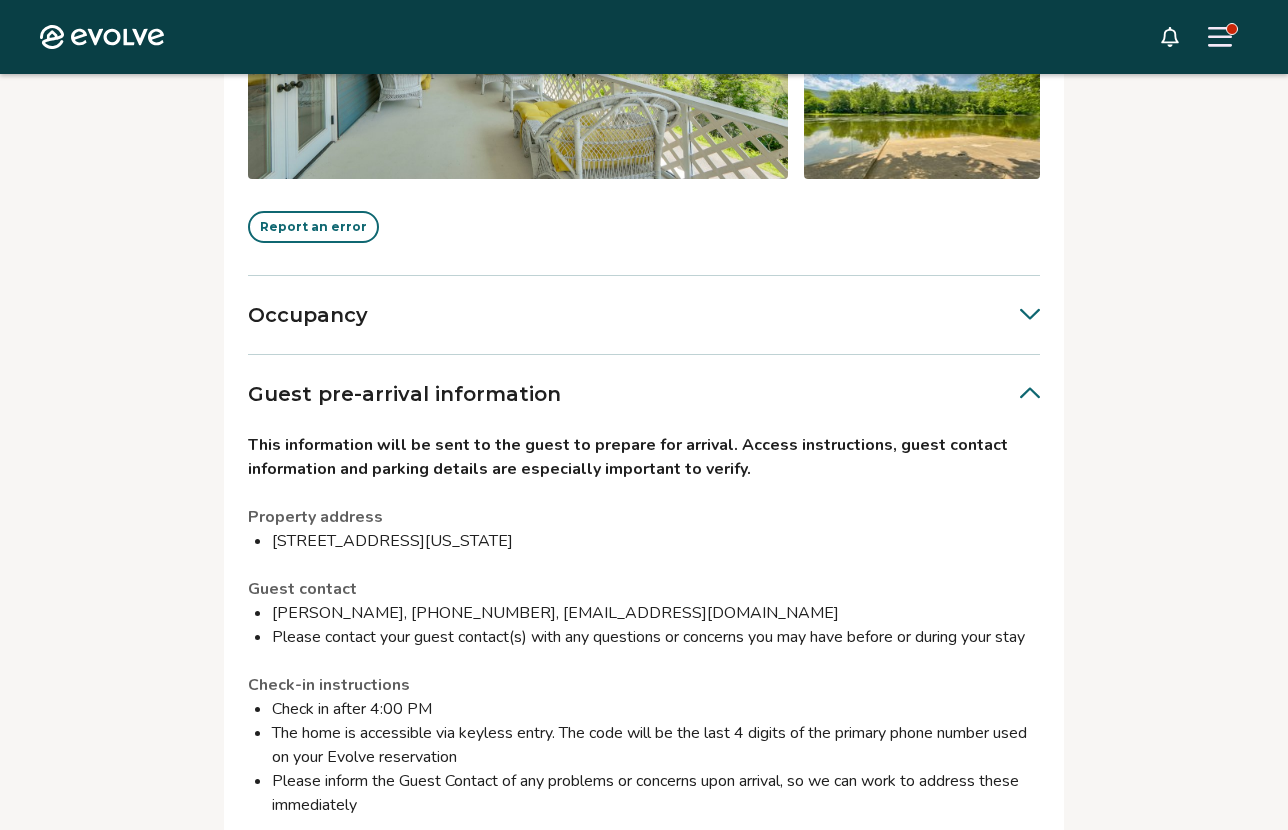 click 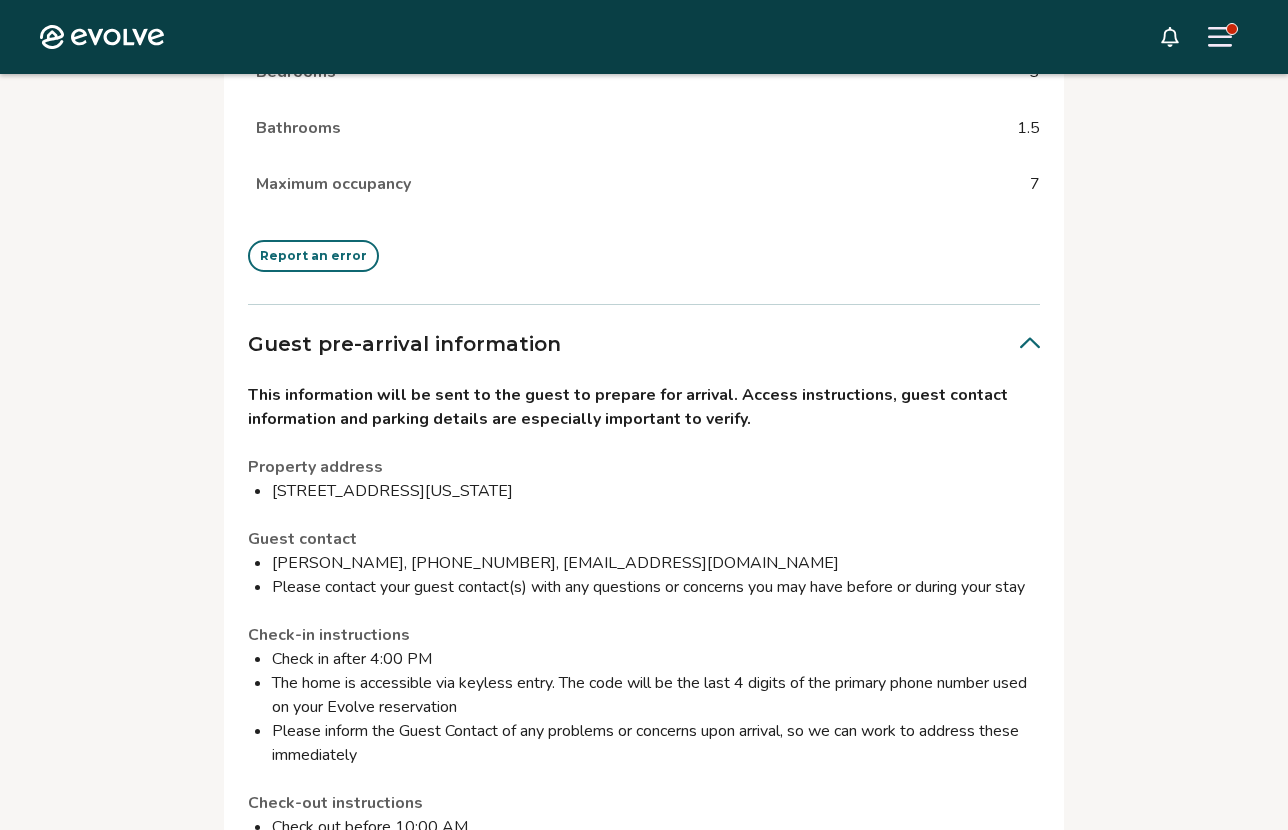 scroll, scrollTop: 1044, scrollLeft: 0, axis: vertical 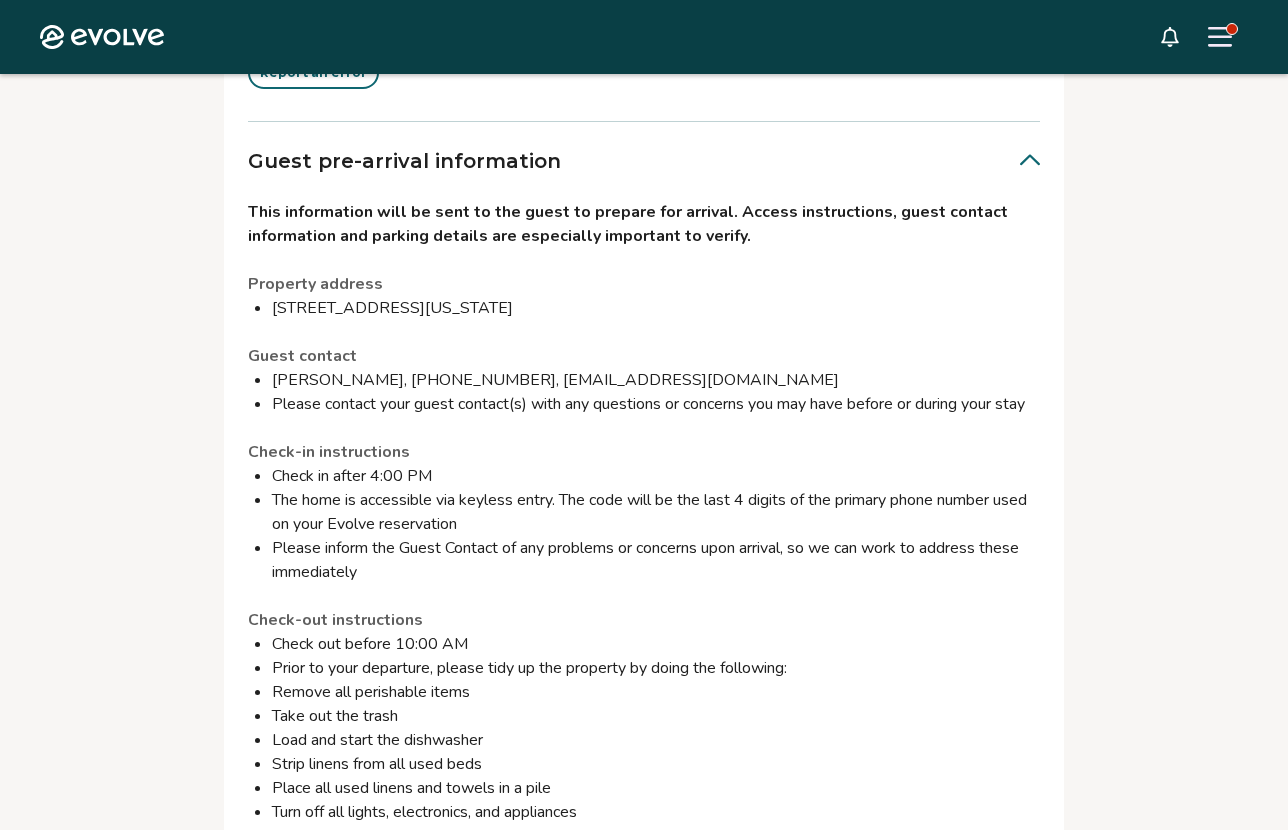 click 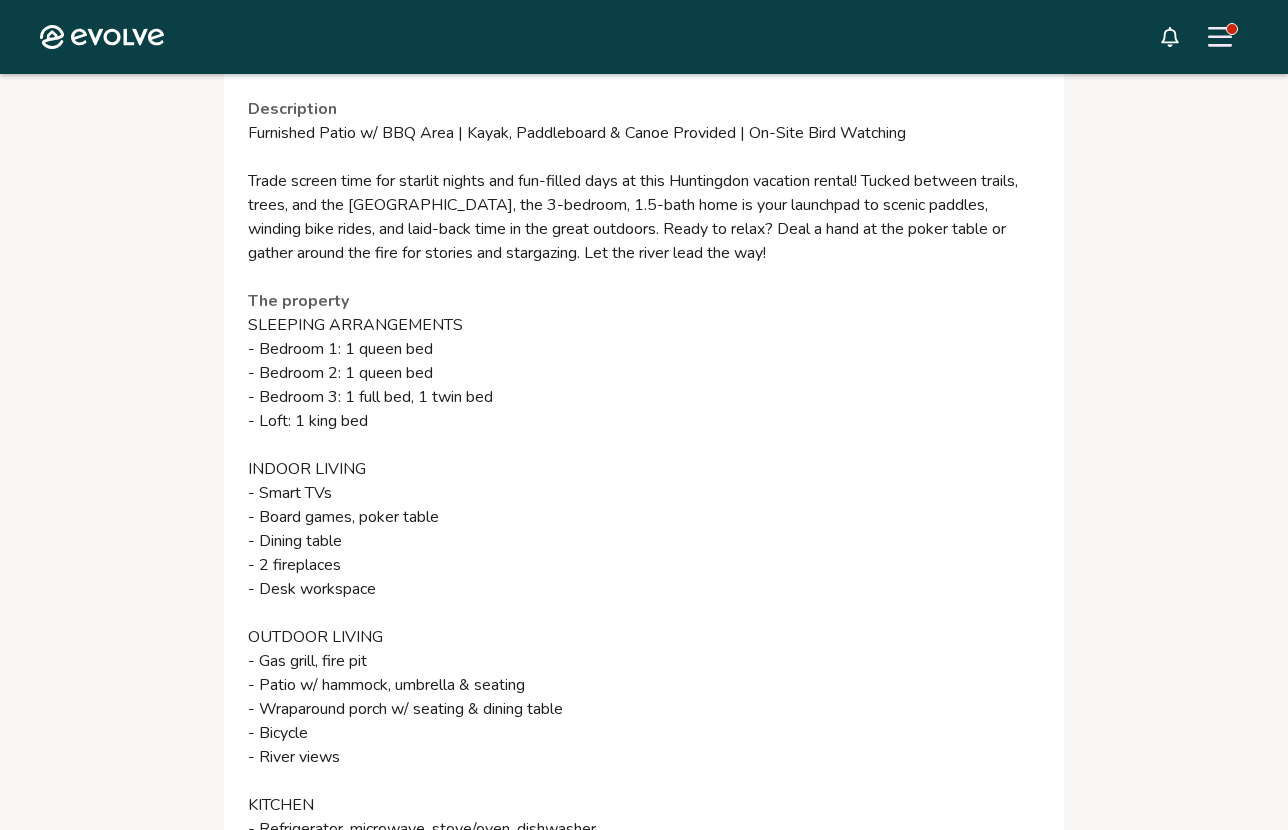 scroll, scrollTop: 1509, scrollLeft: 0, axis: vertical 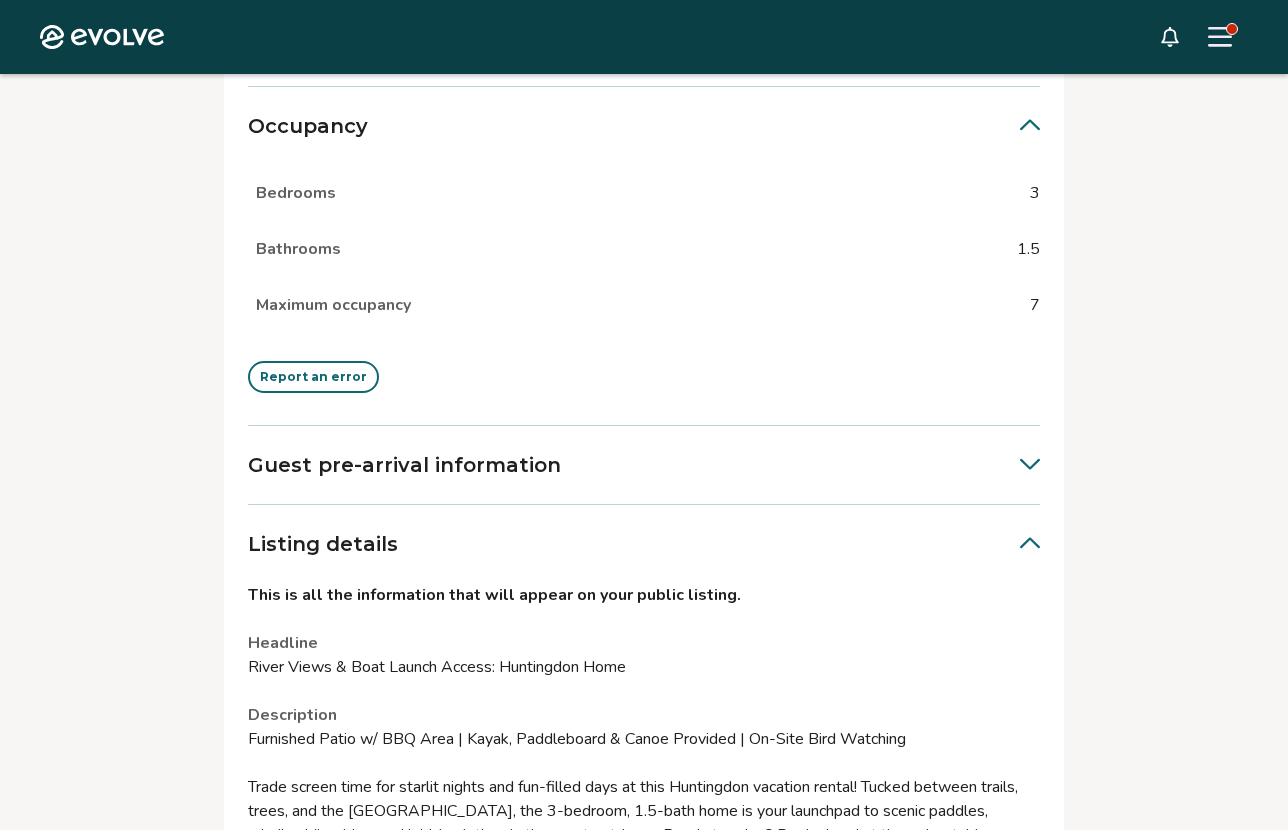 click 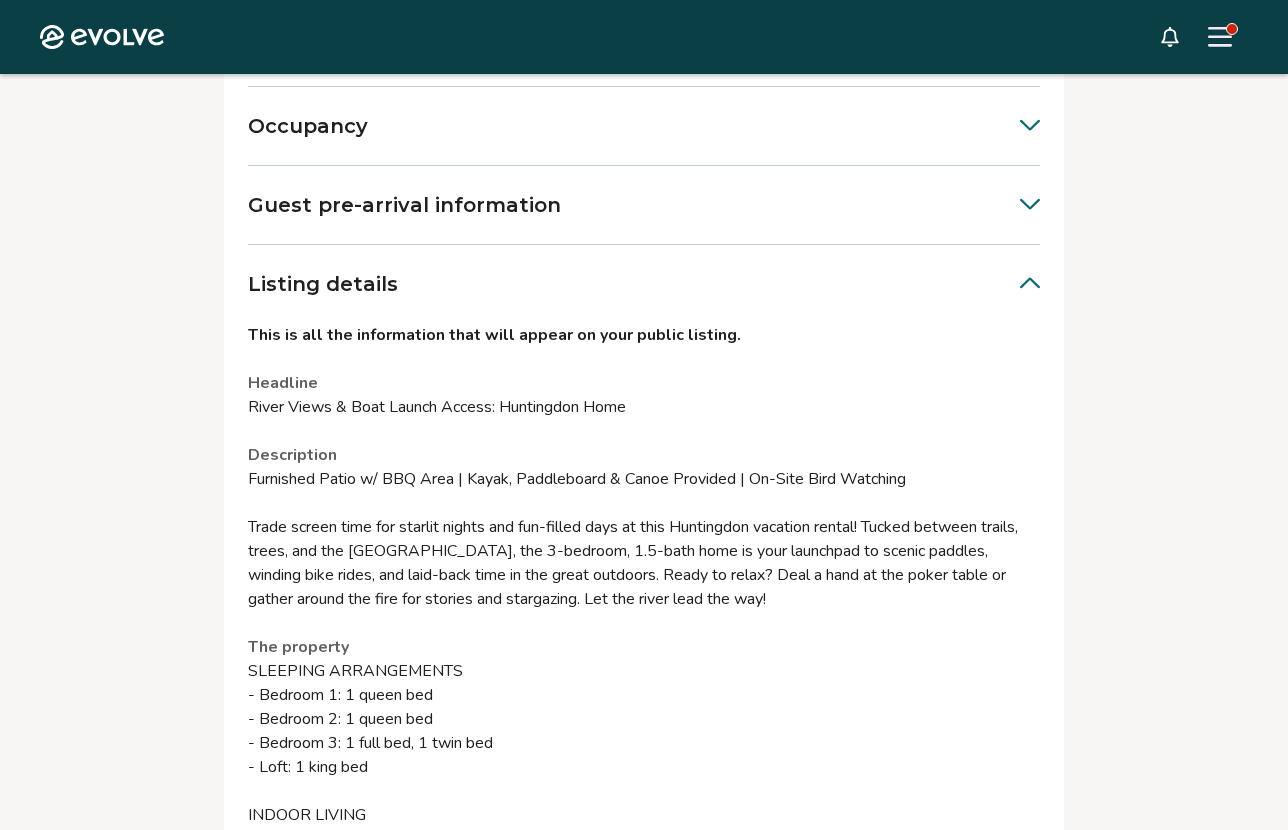click 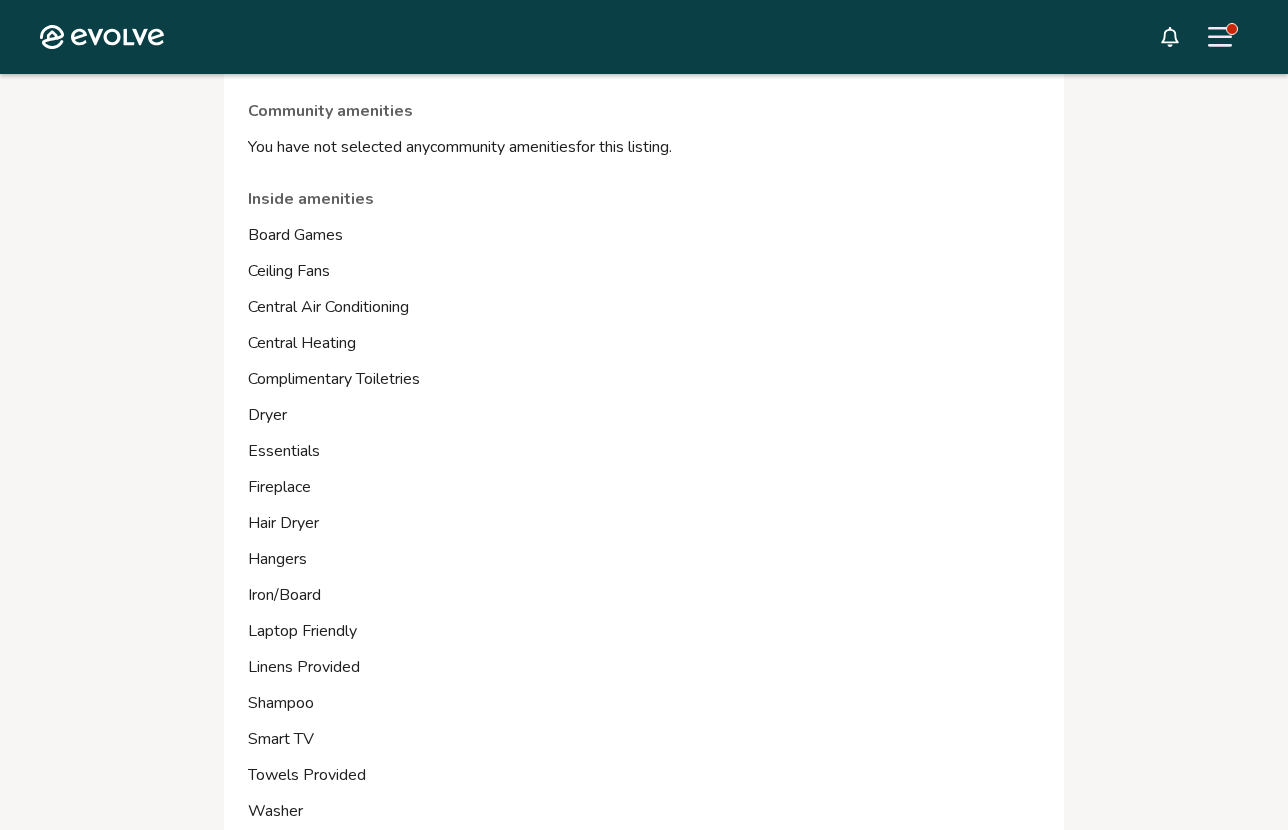 scroll, scrollTop: 1204, scrollLeft: 0, axis: vertical 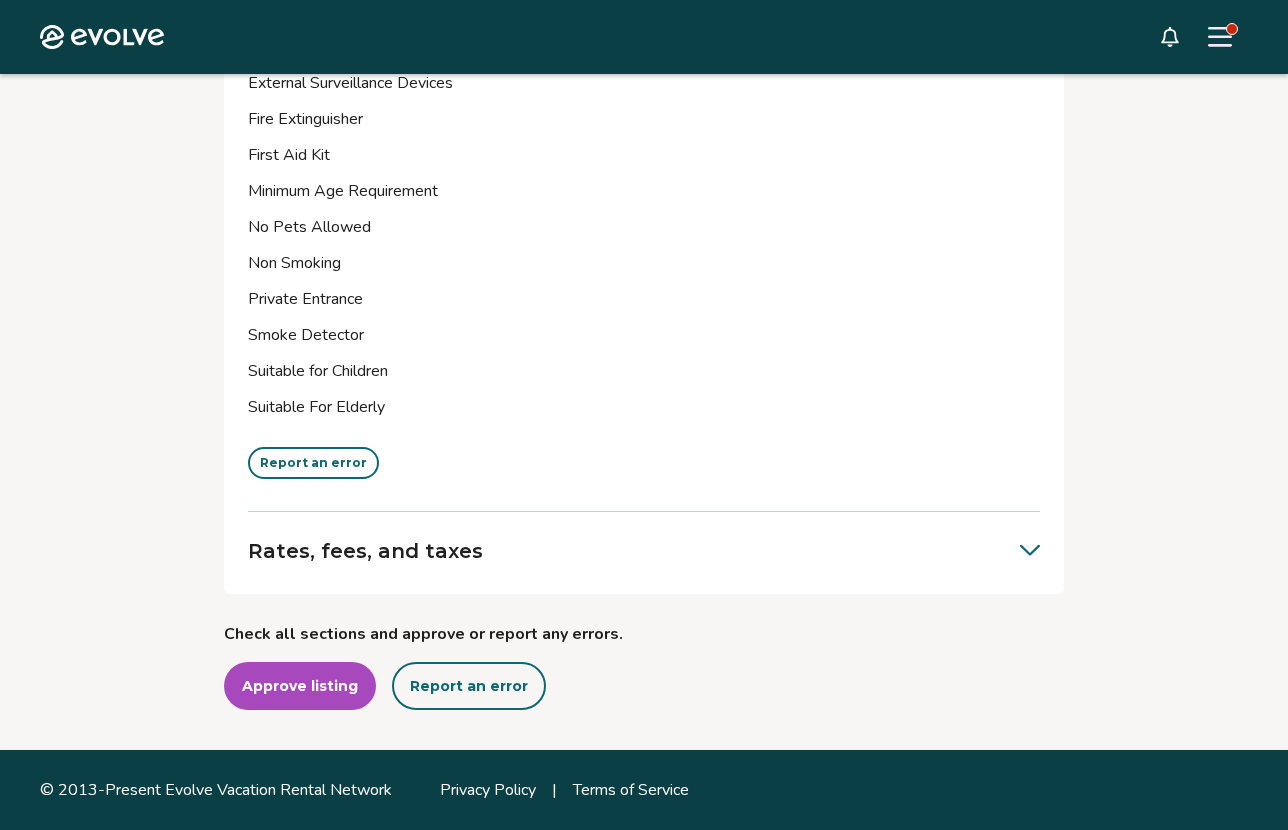 click 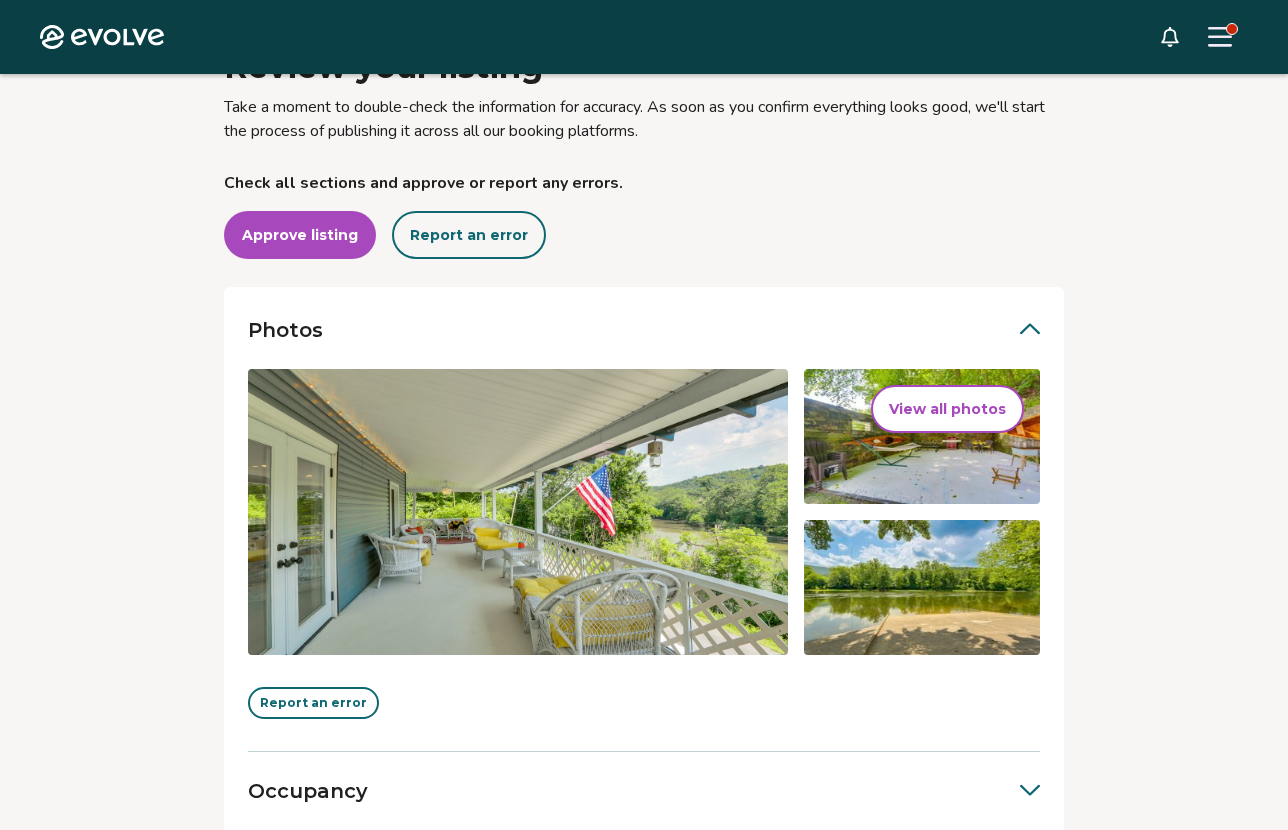 scroll, scrollTop: 250, scrollLeft: 0, axis: vertical 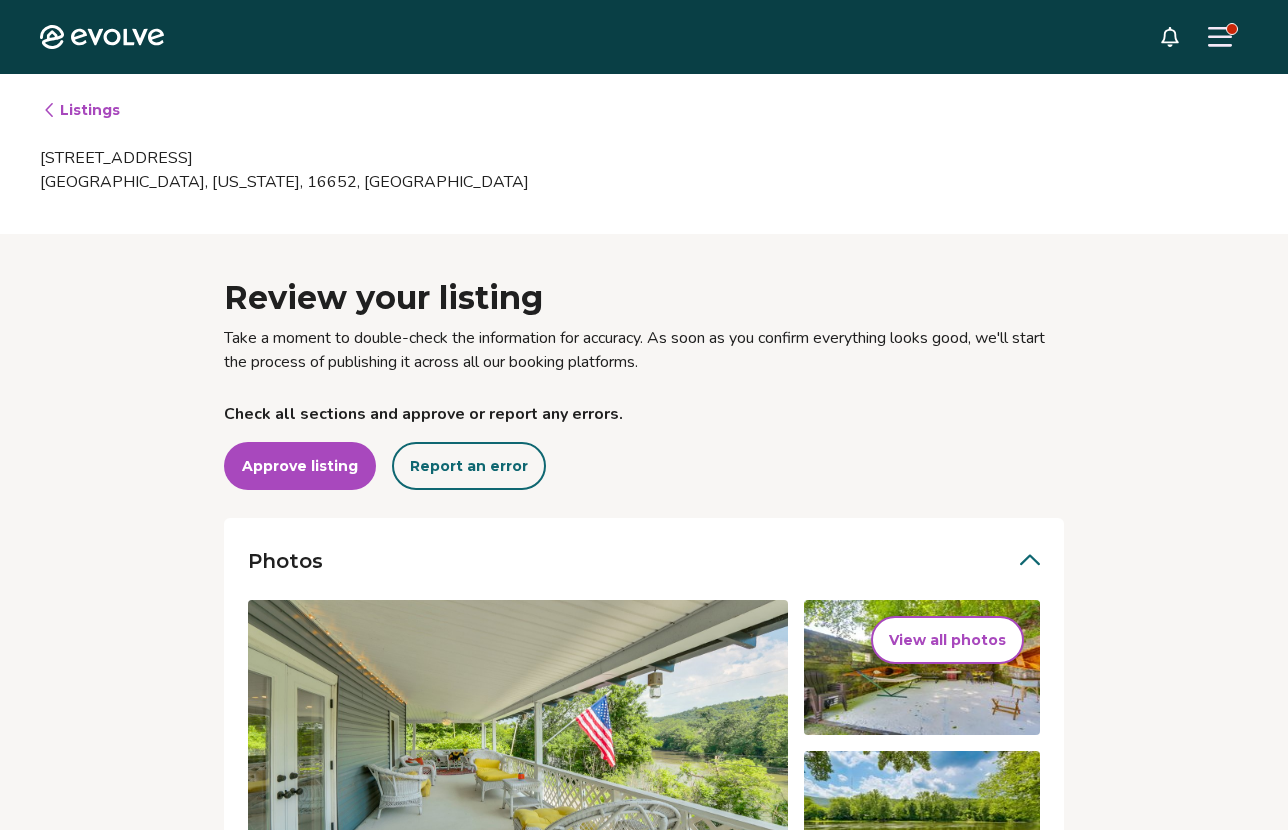 type 